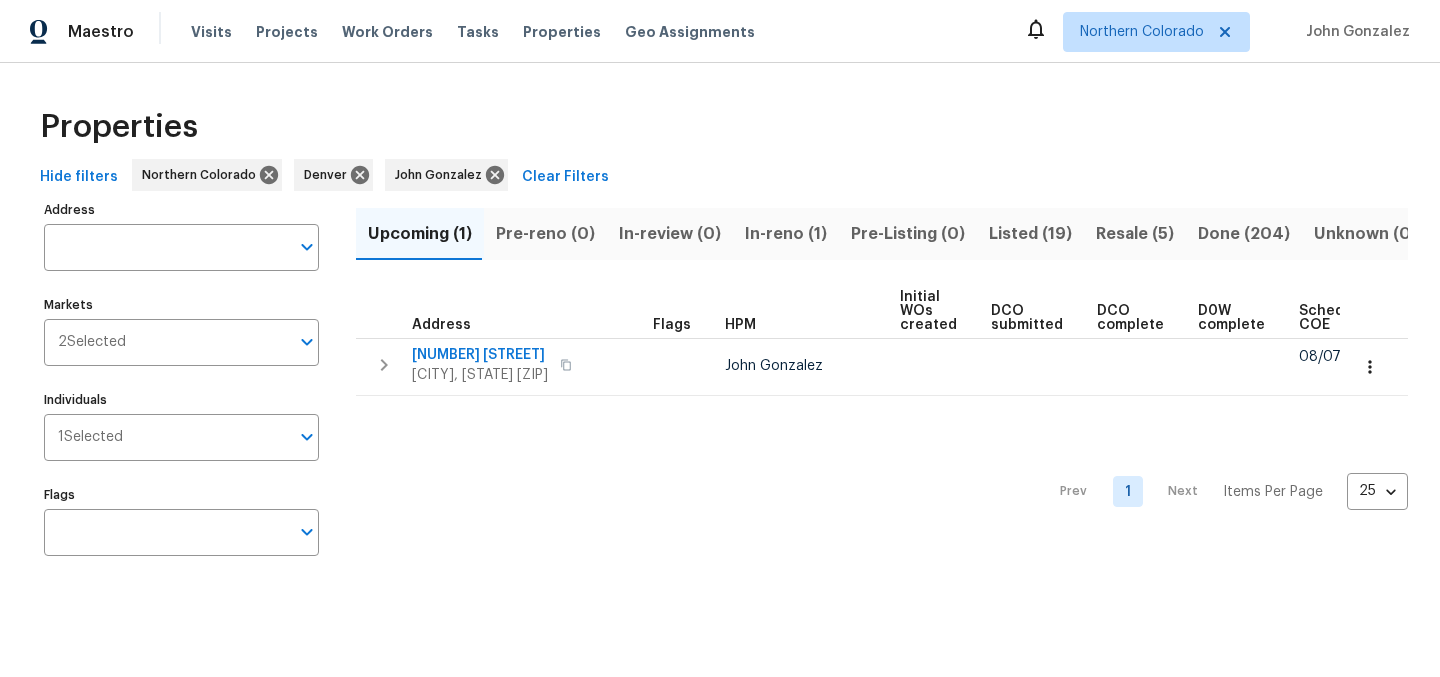 scroll, scrollTop: 0, scrollLeft: 0, axis: both 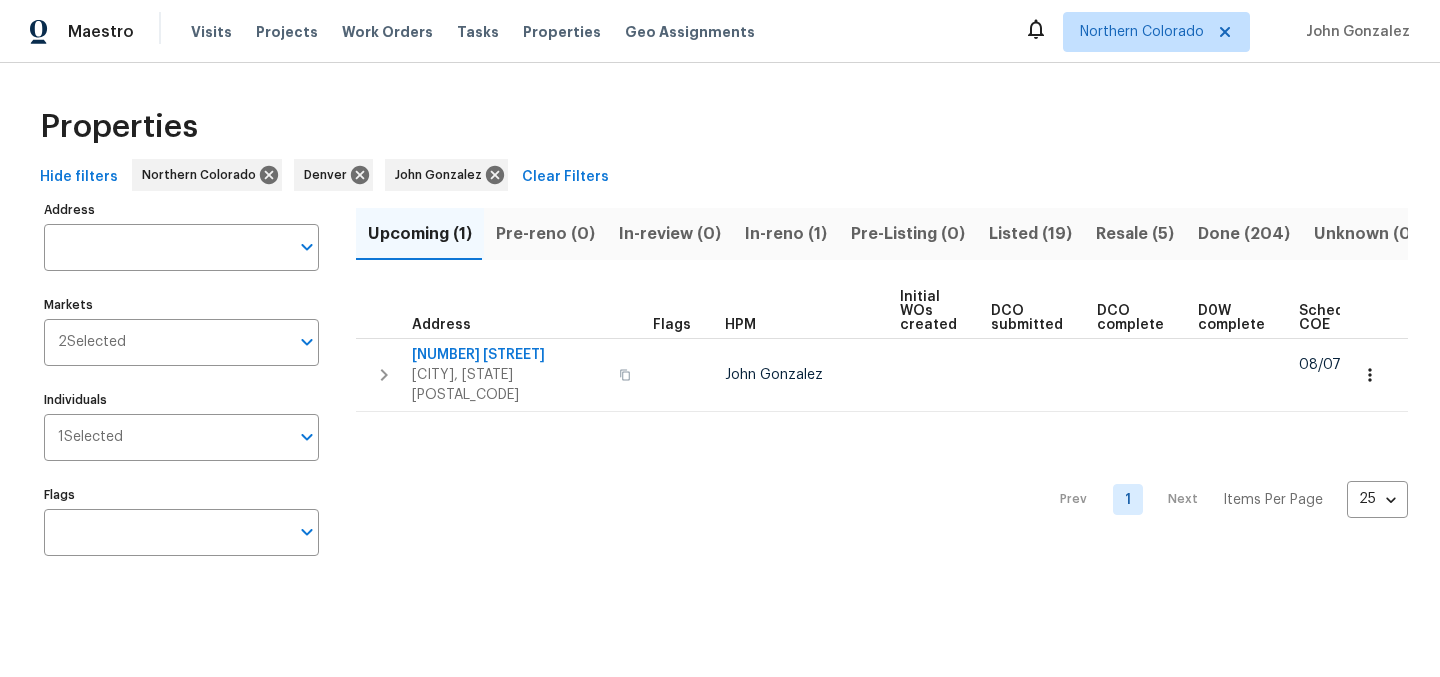 click on "Hide filters Northern Colorado Denver John Gonzalez Clear Filters" at bounding box center [720, 177] 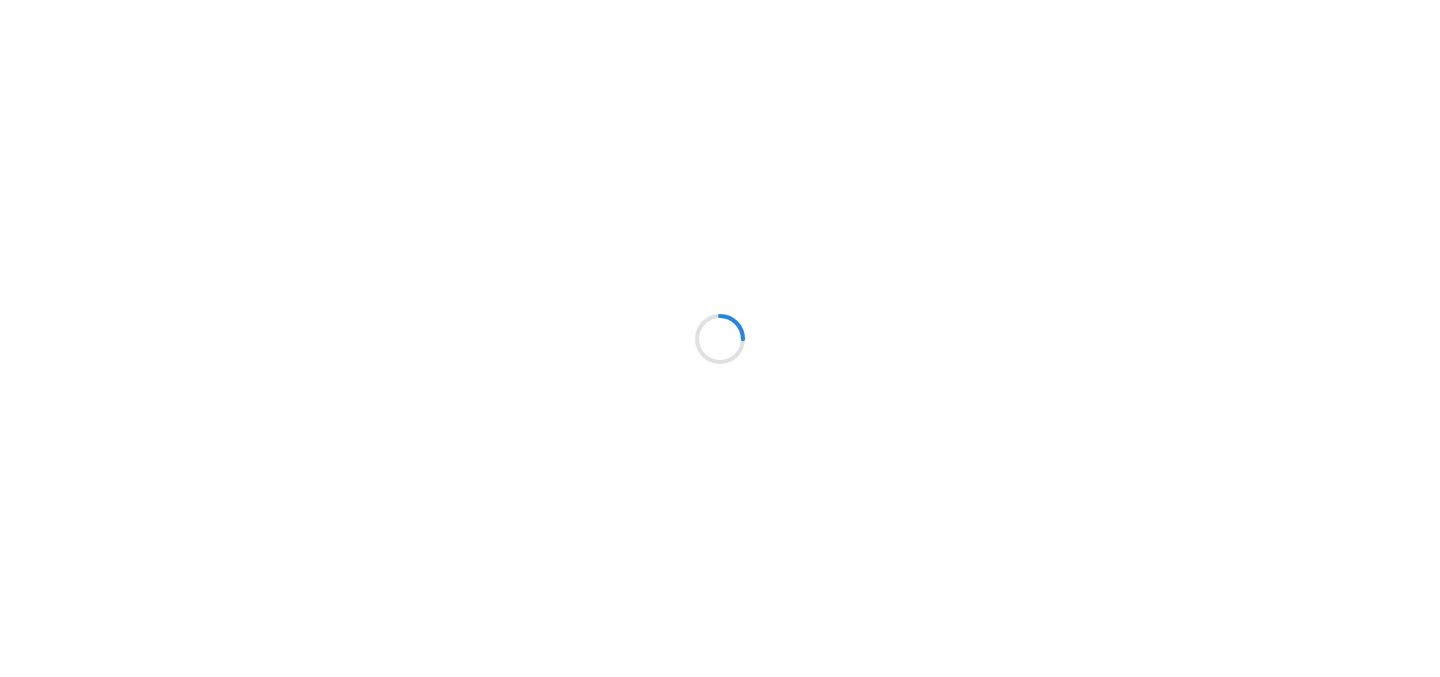 scroll, scrollTop: 0, scrollLeft: 0, axis: both 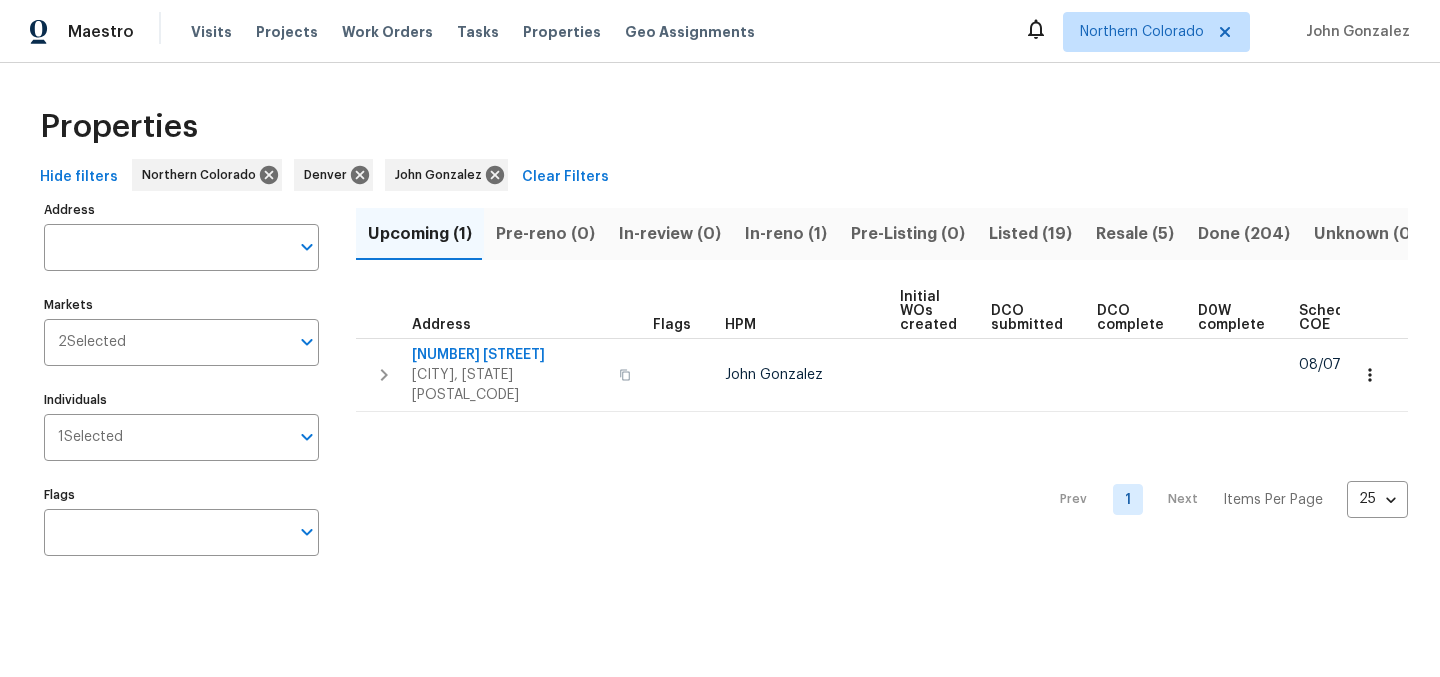 click on "Visits Projects Work Orders Tasks Properties Geo Assignments" at bounding box center [485, 32] 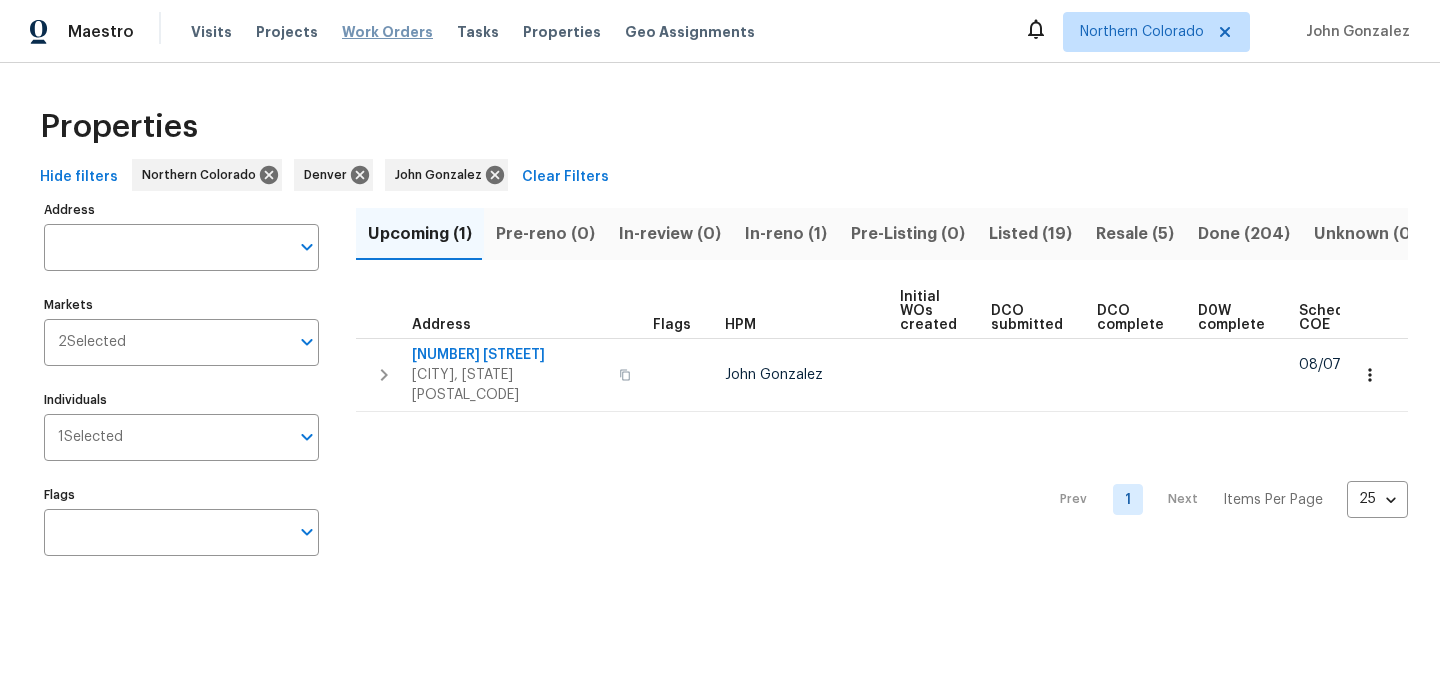 click on "Work Orders" at bounding box center (387, 32) 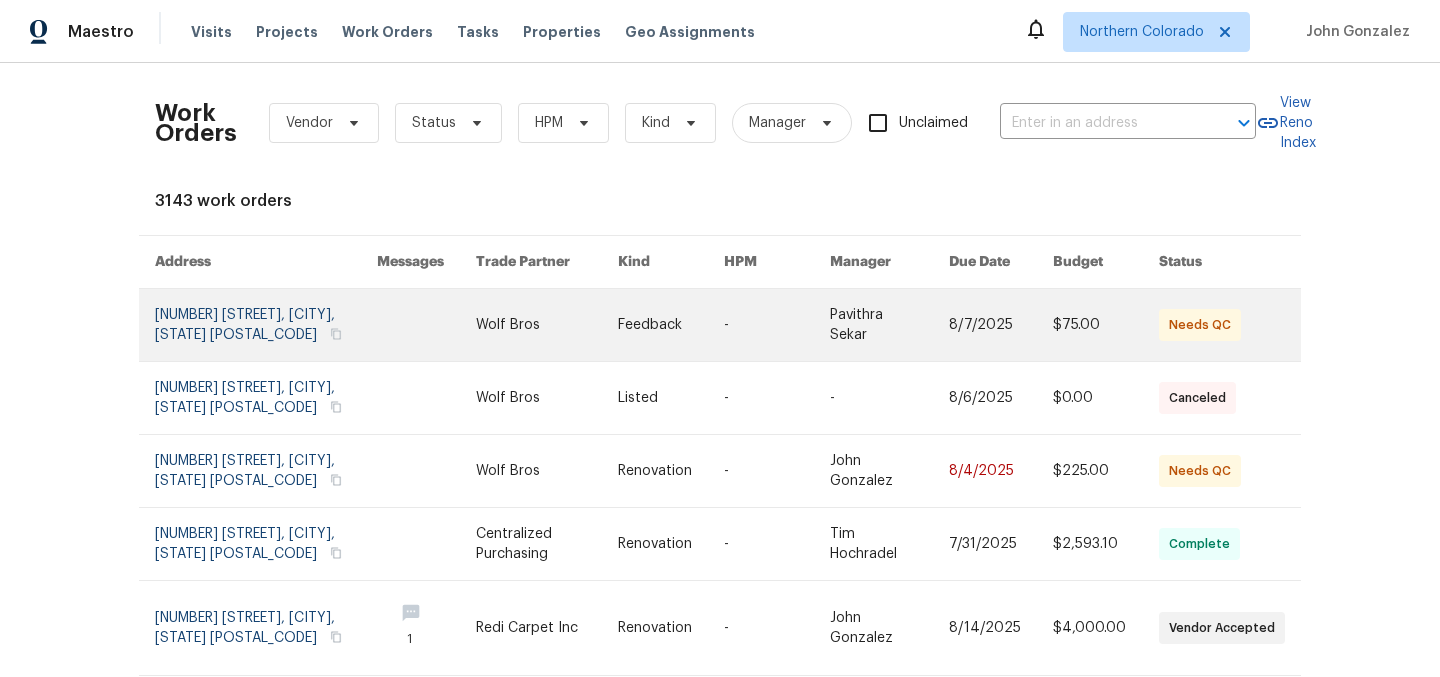 click at bounding box center [547, 325] 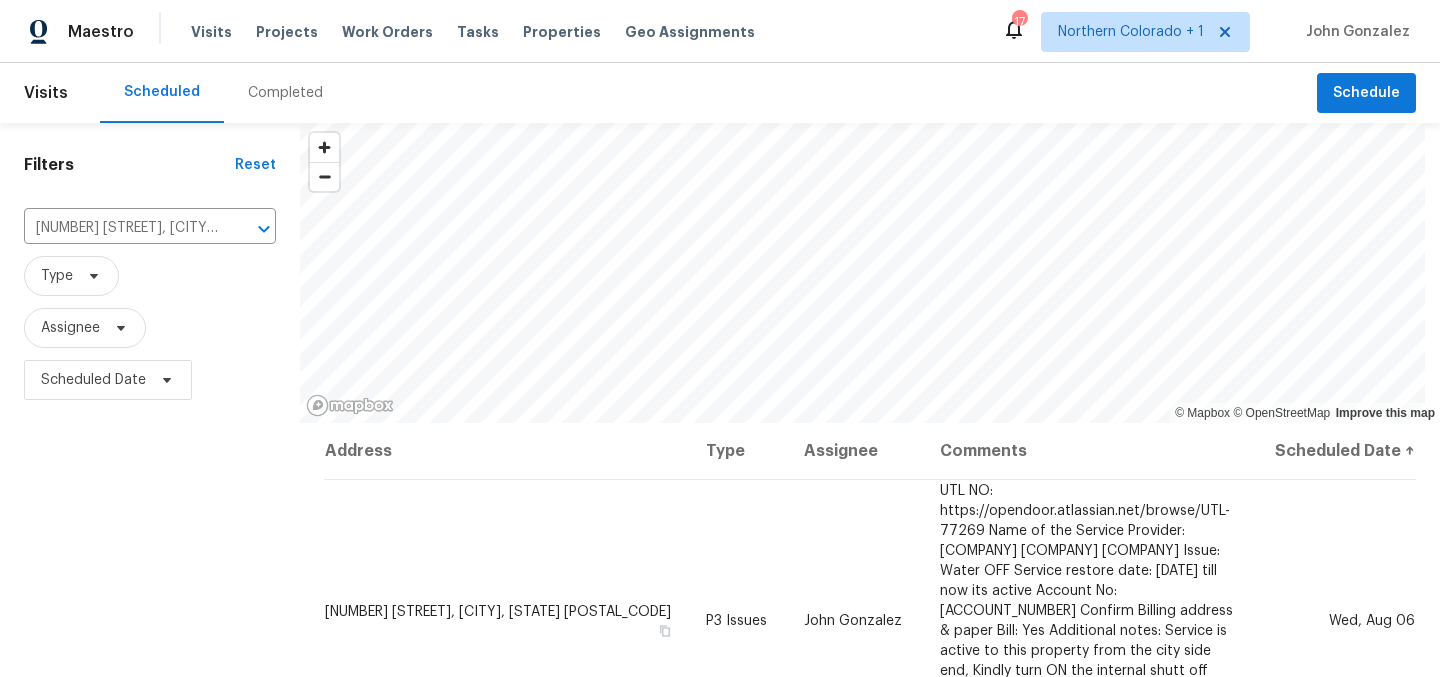 scroll, scrollTop: 0, scrollLeft: 0, axis: both 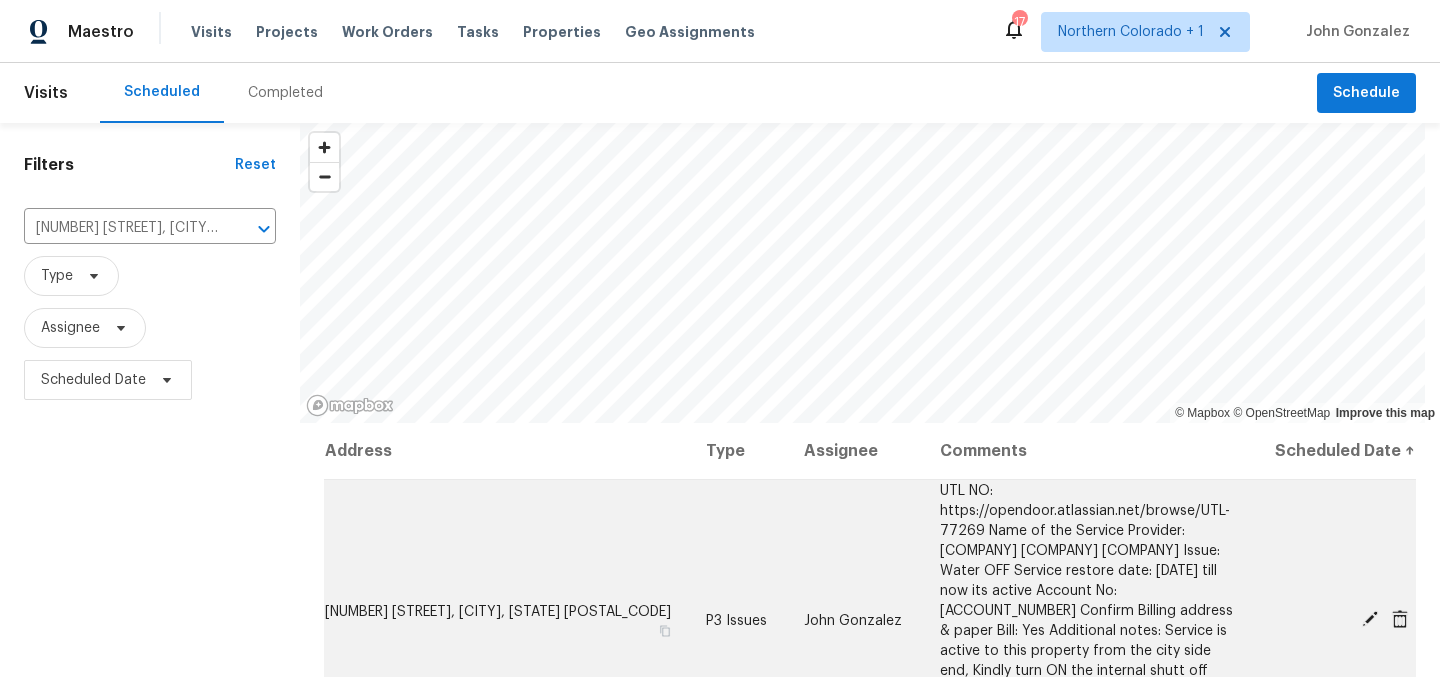 click on "[NUMBER] [STREET], [CITY], [STATE] [POSTAL_CODE]" at bounding box center [507, 620] 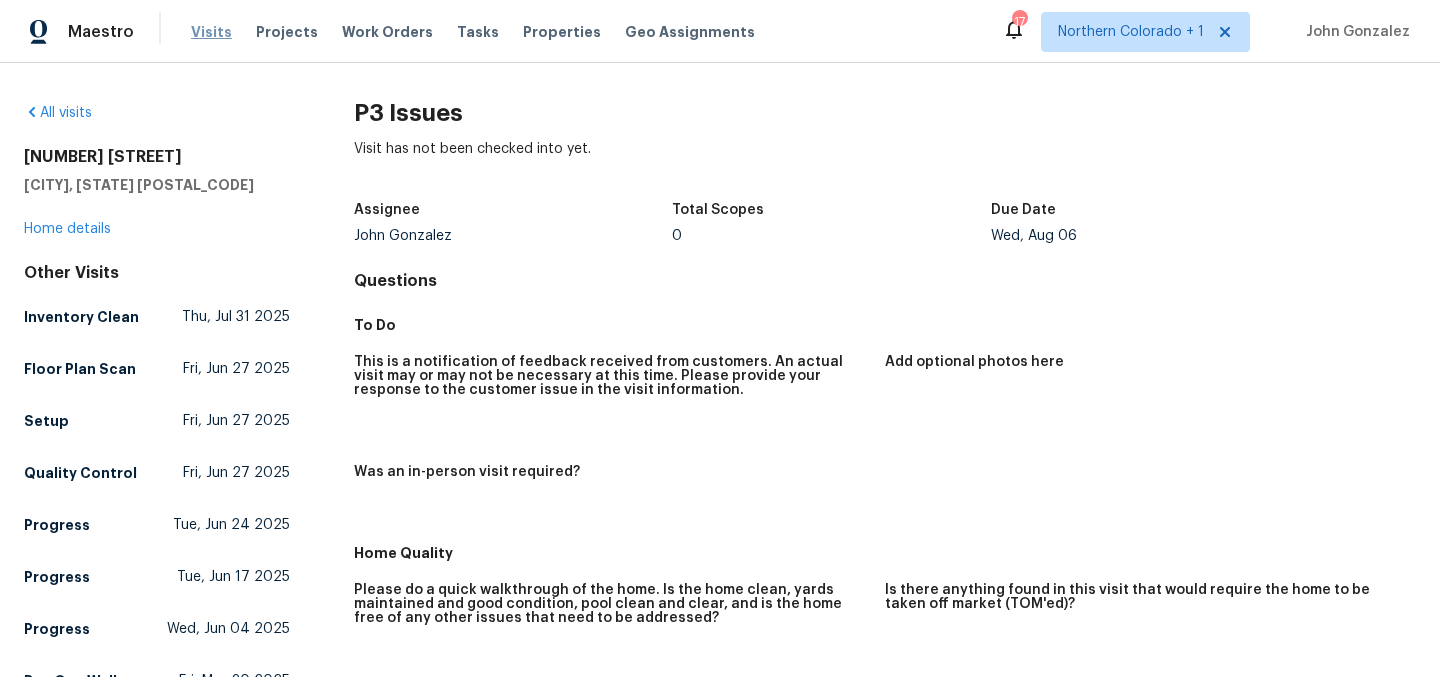 click on "Visits" at bounding box center (211, 32) 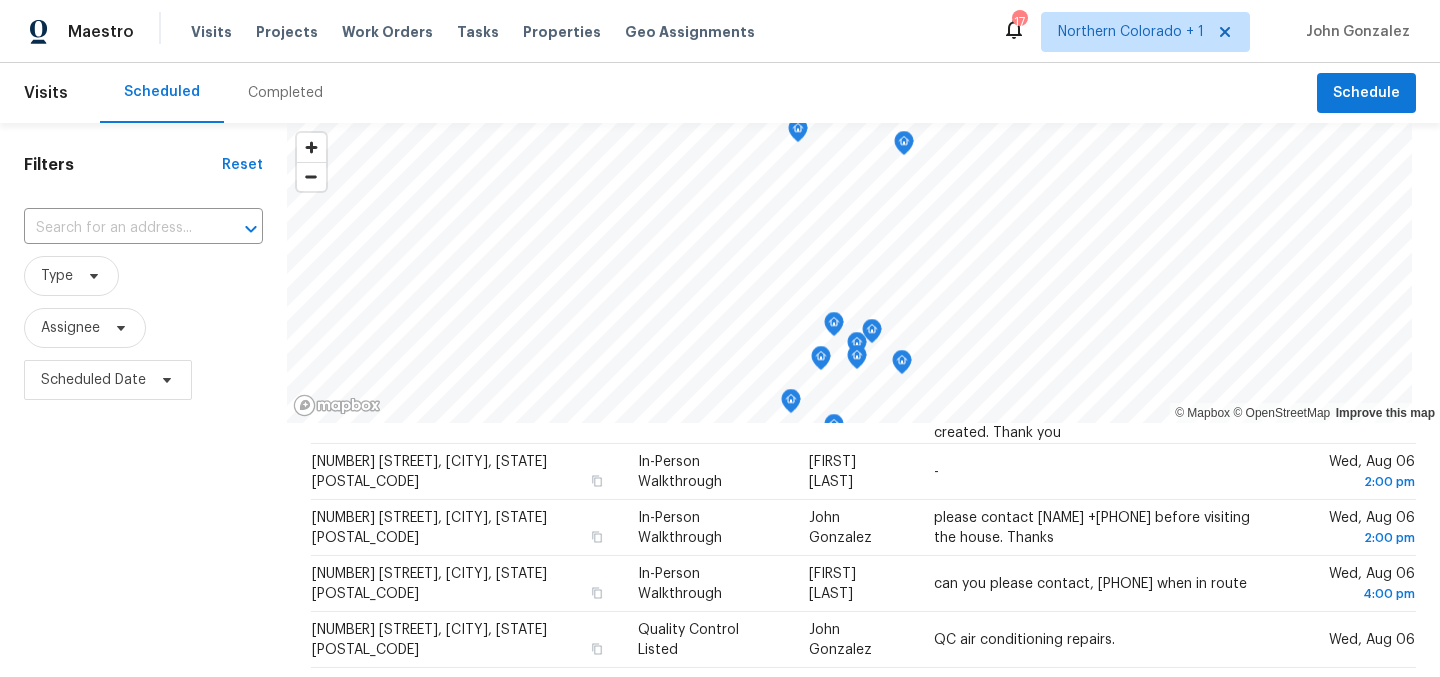 scroll, scrollTop: 1125, scrollLeft: 0, axis: vertical 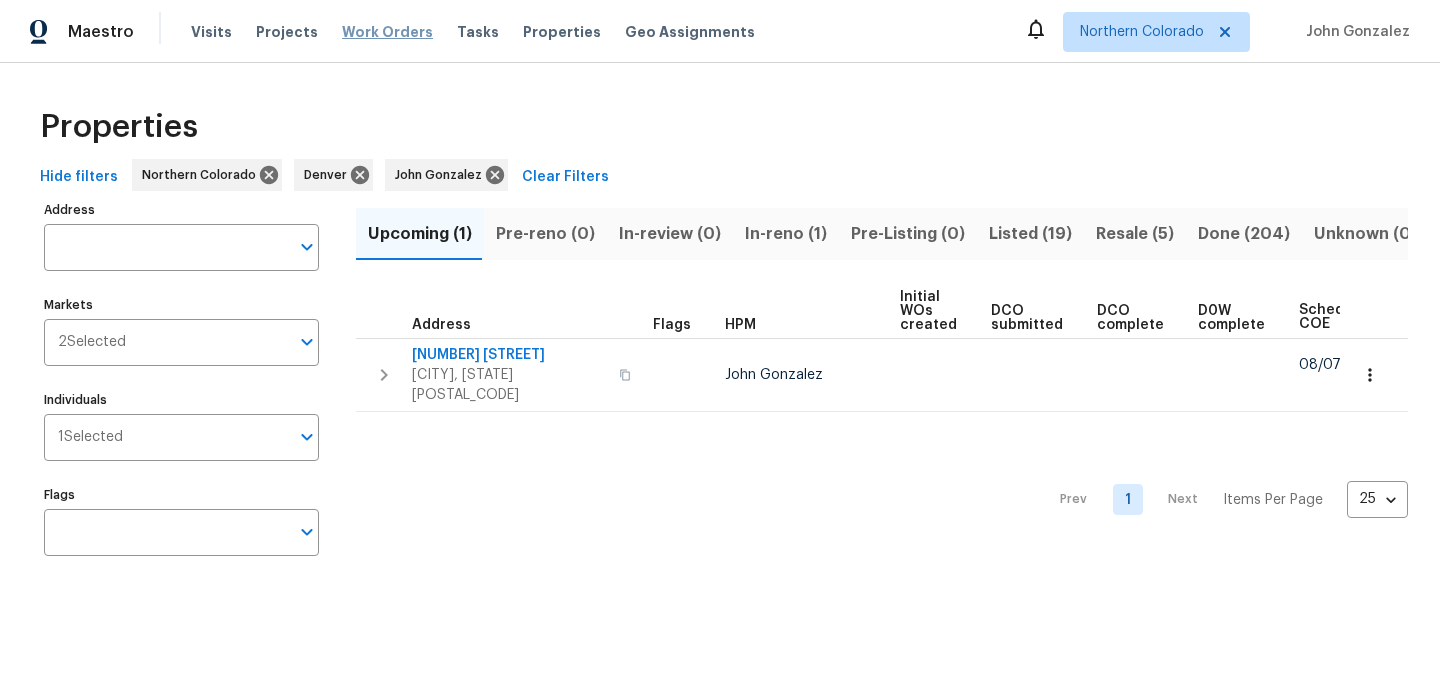 click on "Work Orders" at bounding box center [387, 32] 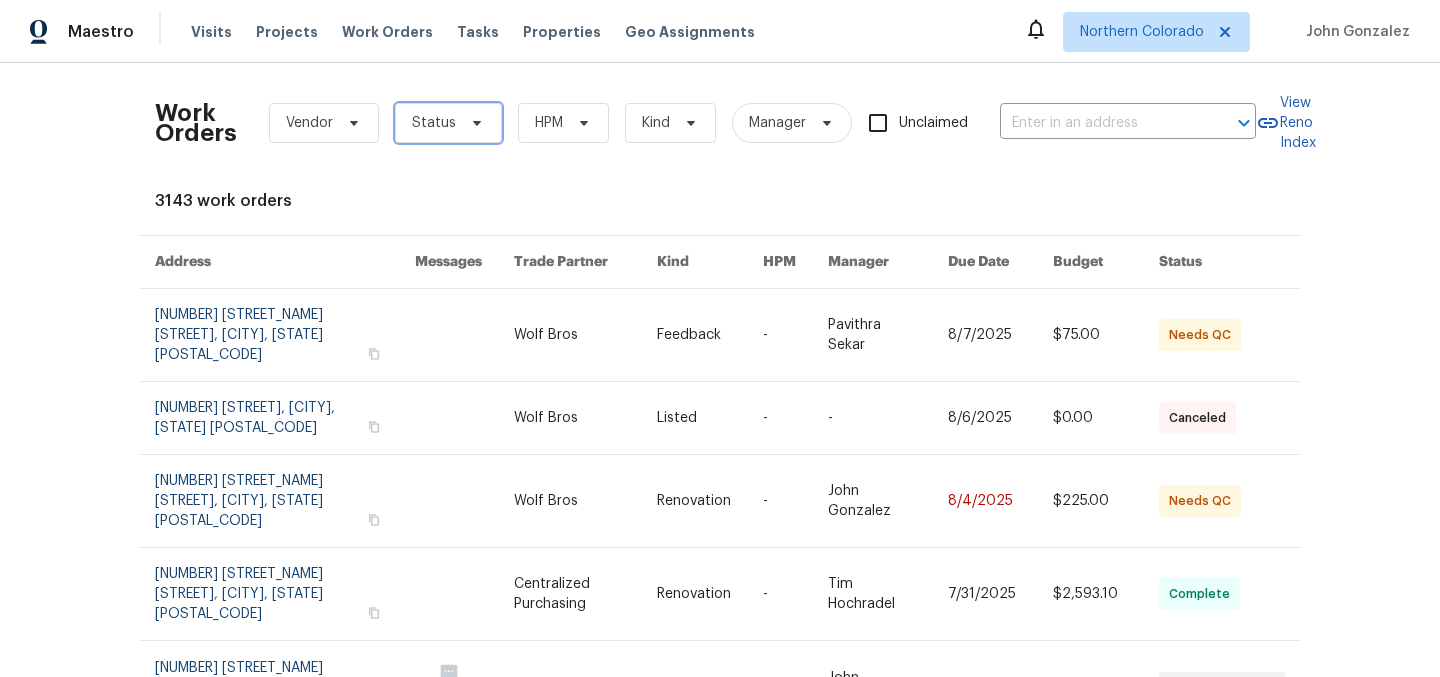 click on "Status" at bounding box center (434, 123) 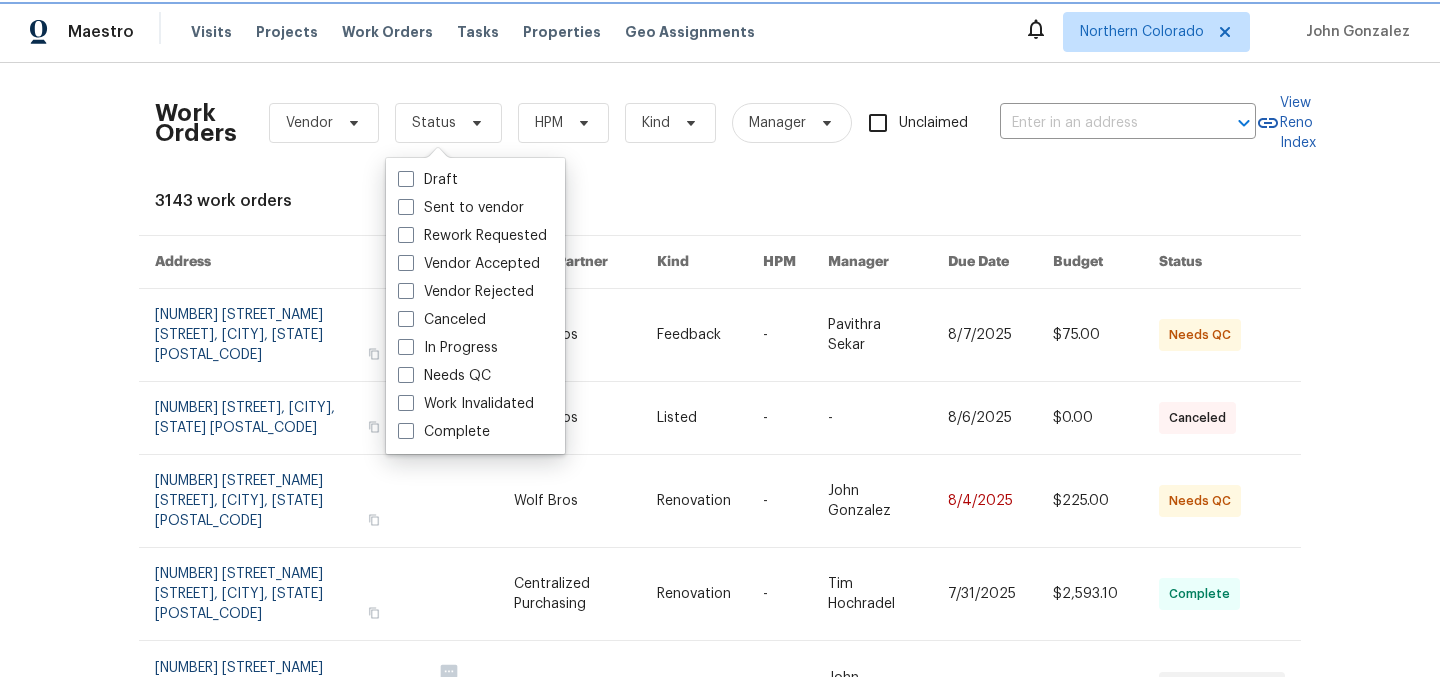 click on "Status" at bounding box center [434, 123] 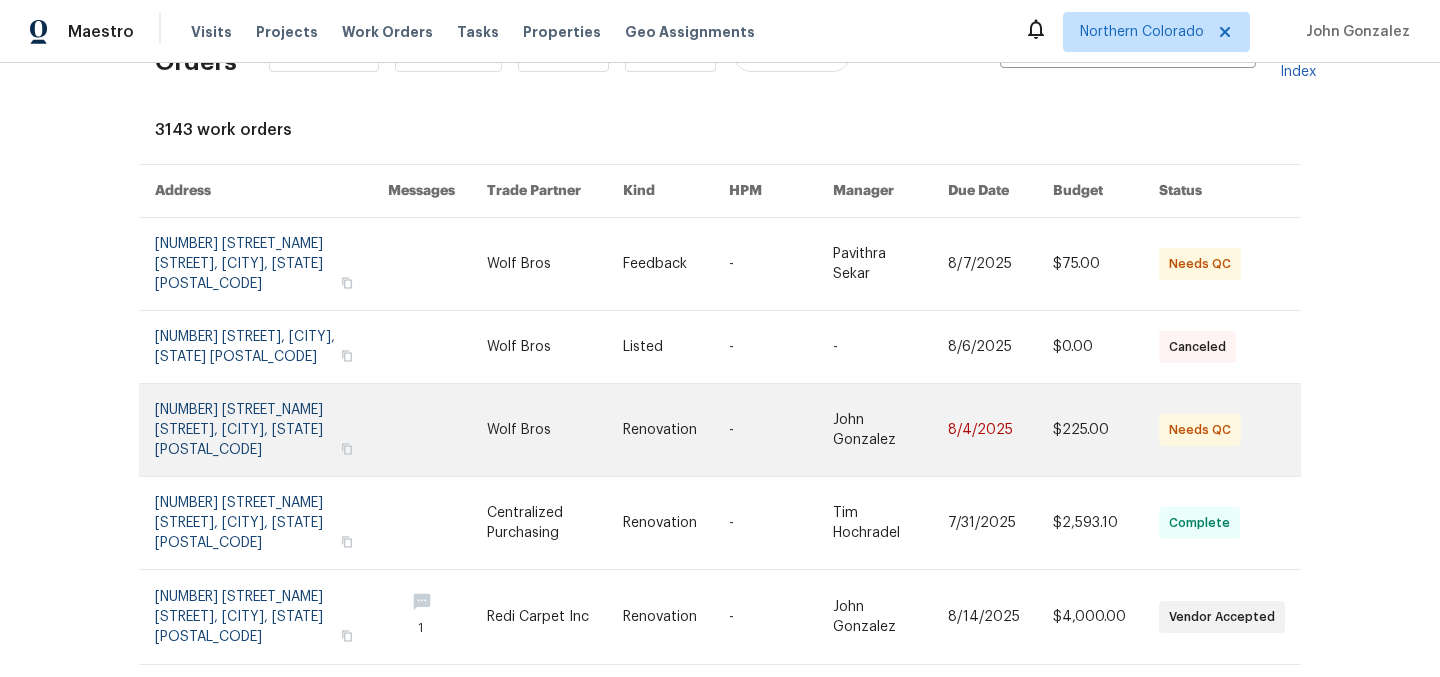 scroll, scrollTop: 68, scrollLeft: 0, axis: vertical 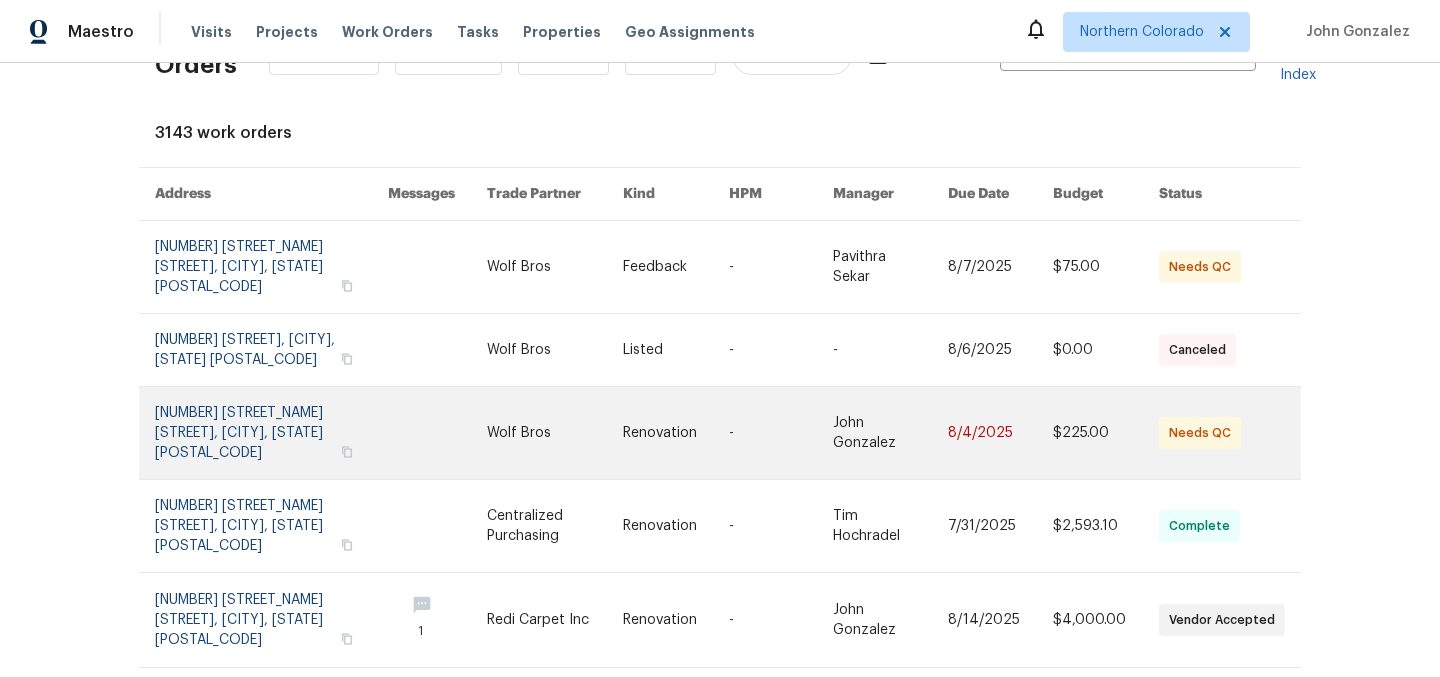 click at bounding box center (554, 433) 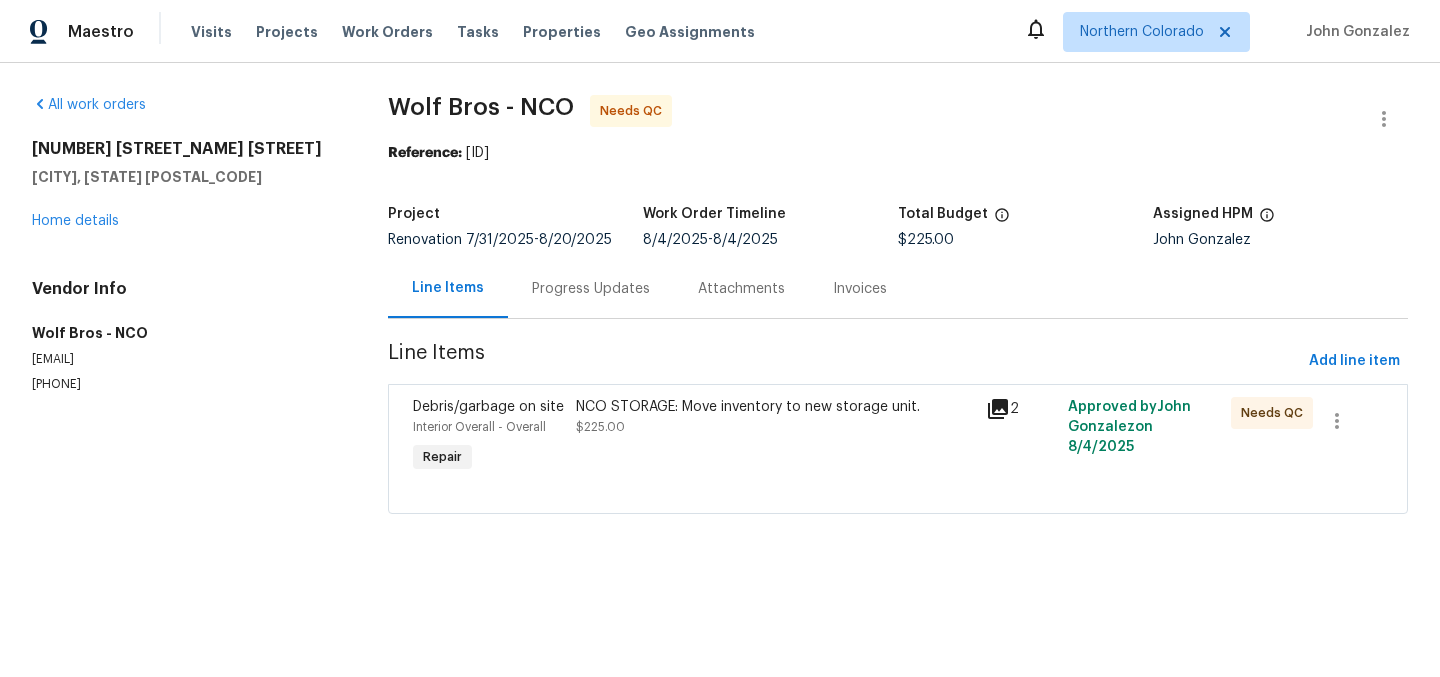 click on "Debris/garbage on site" at bounding box center [488, 407] 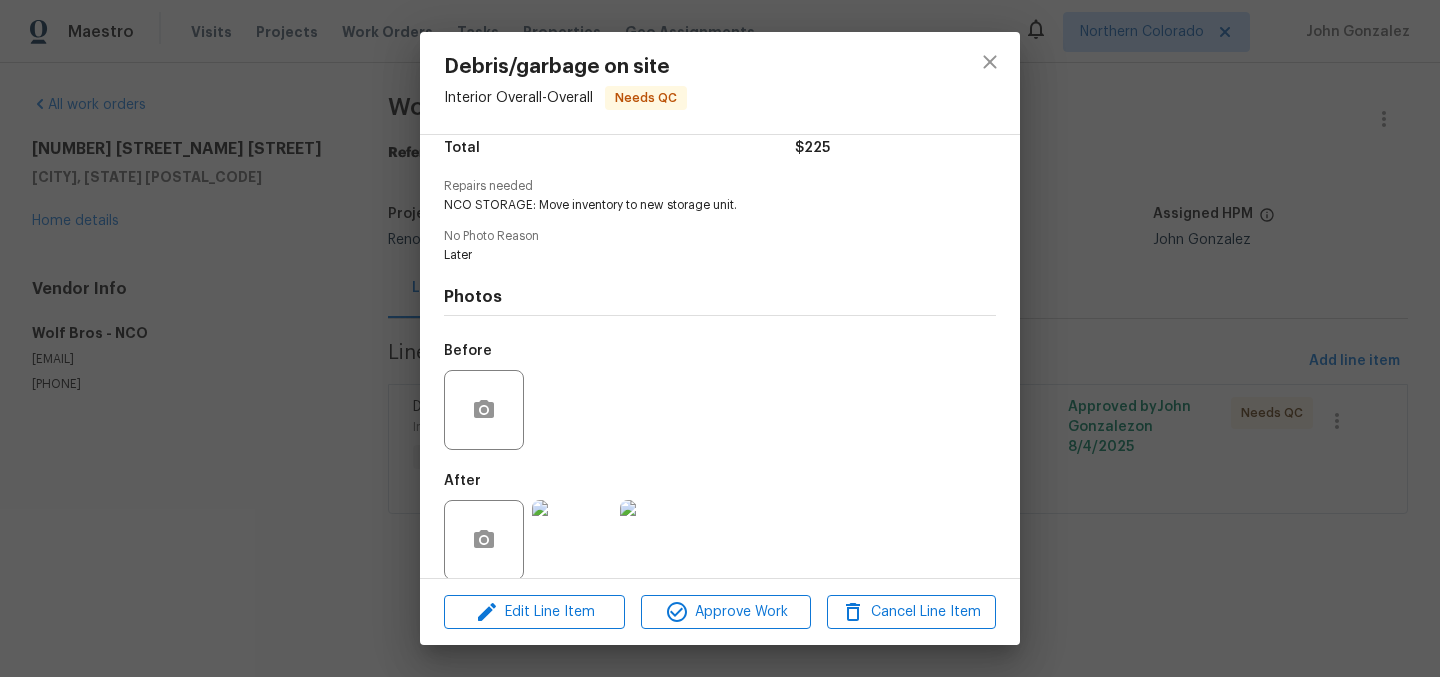 scroll, scrollTop: 193, scrollLeft: 0, axis: vertical 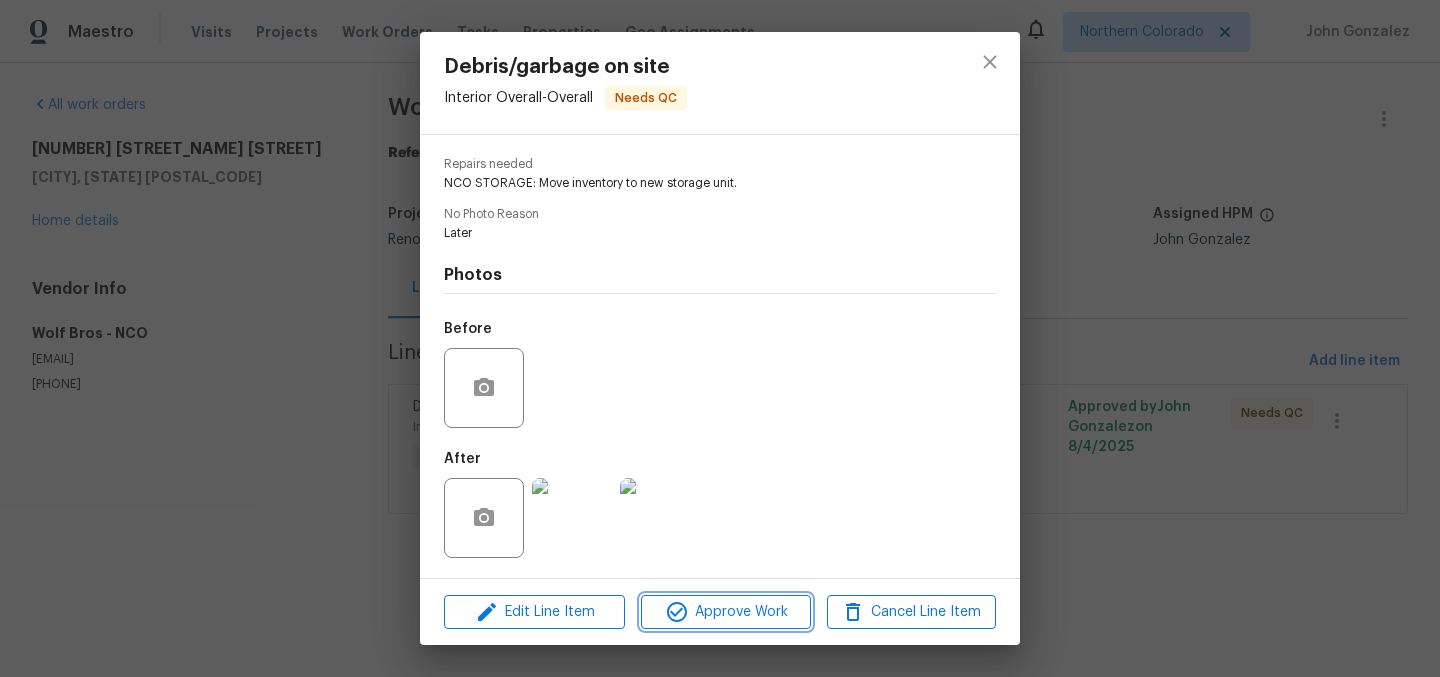 click on "Approve Work" at bounding box center [725, 612] 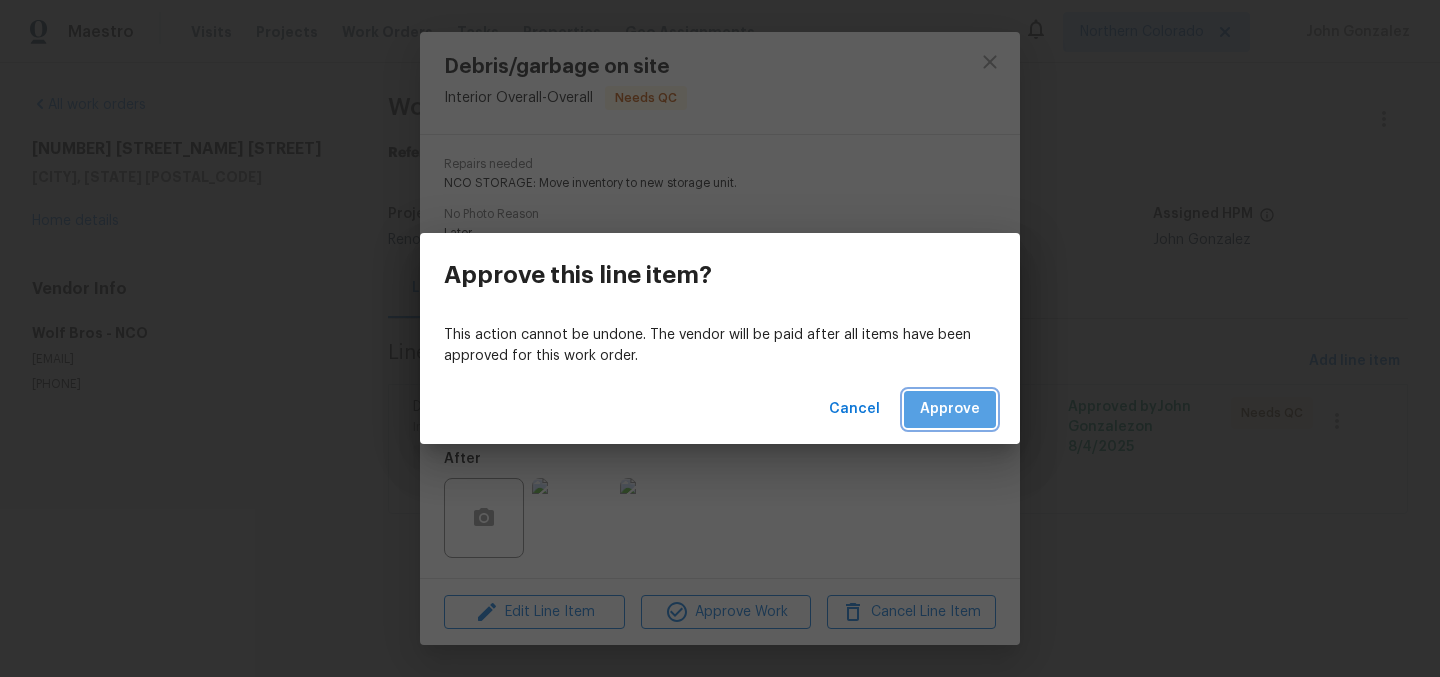 click on "Approve" at bounding box center (950, 409) 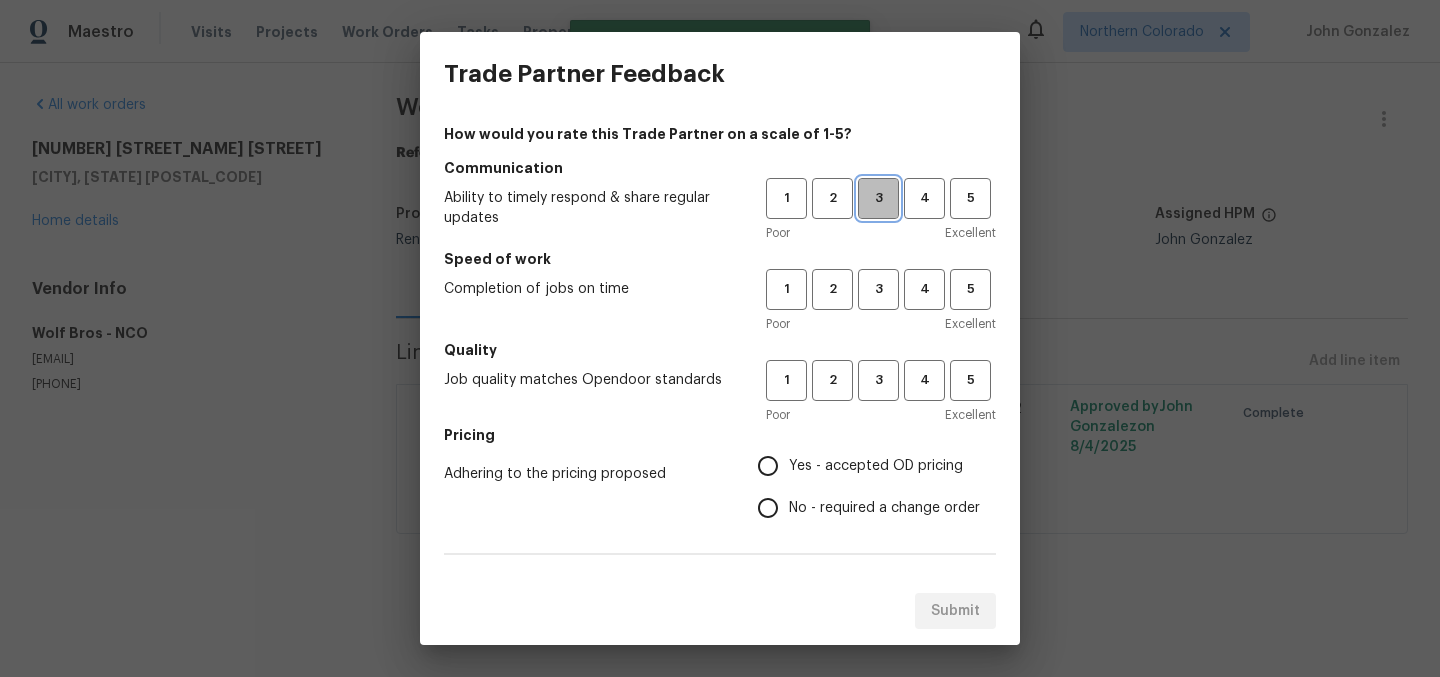click on "3" at bounding box center [878, 198] 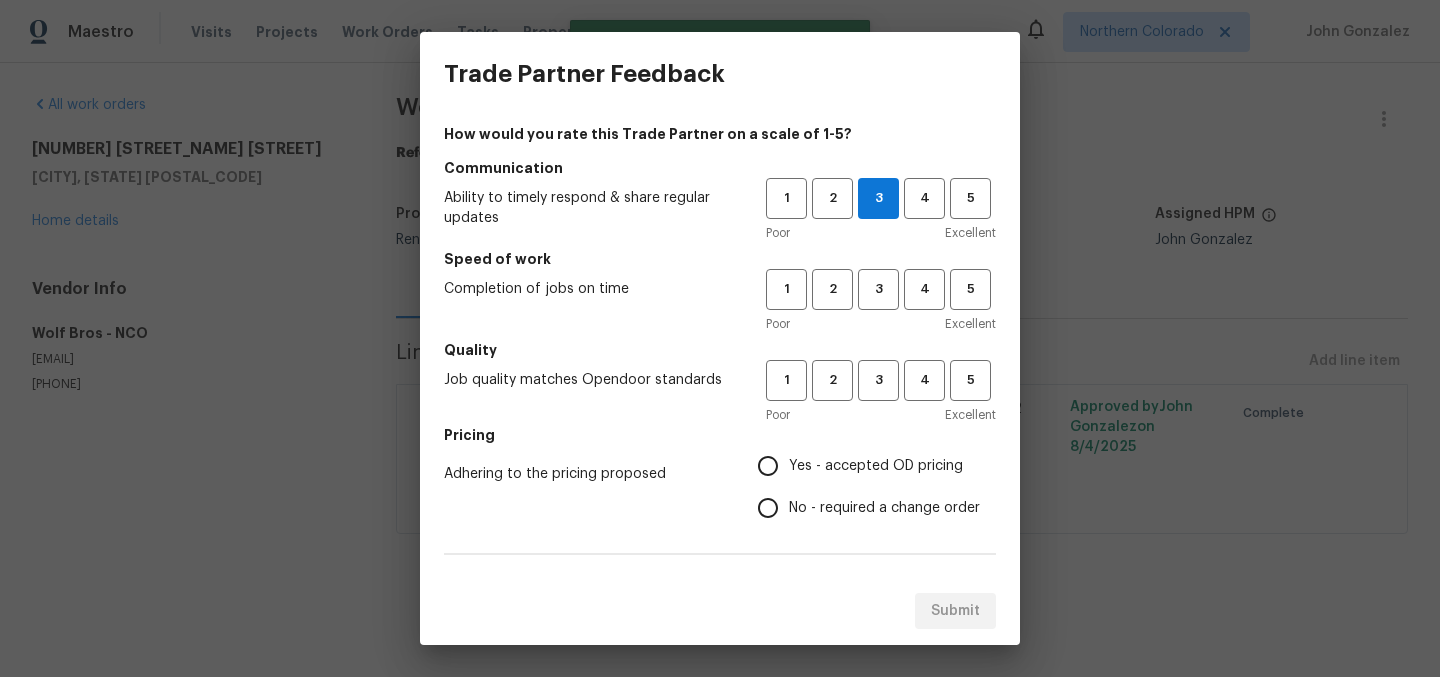 click on "Speed of work" at bounding box center (720, 259) 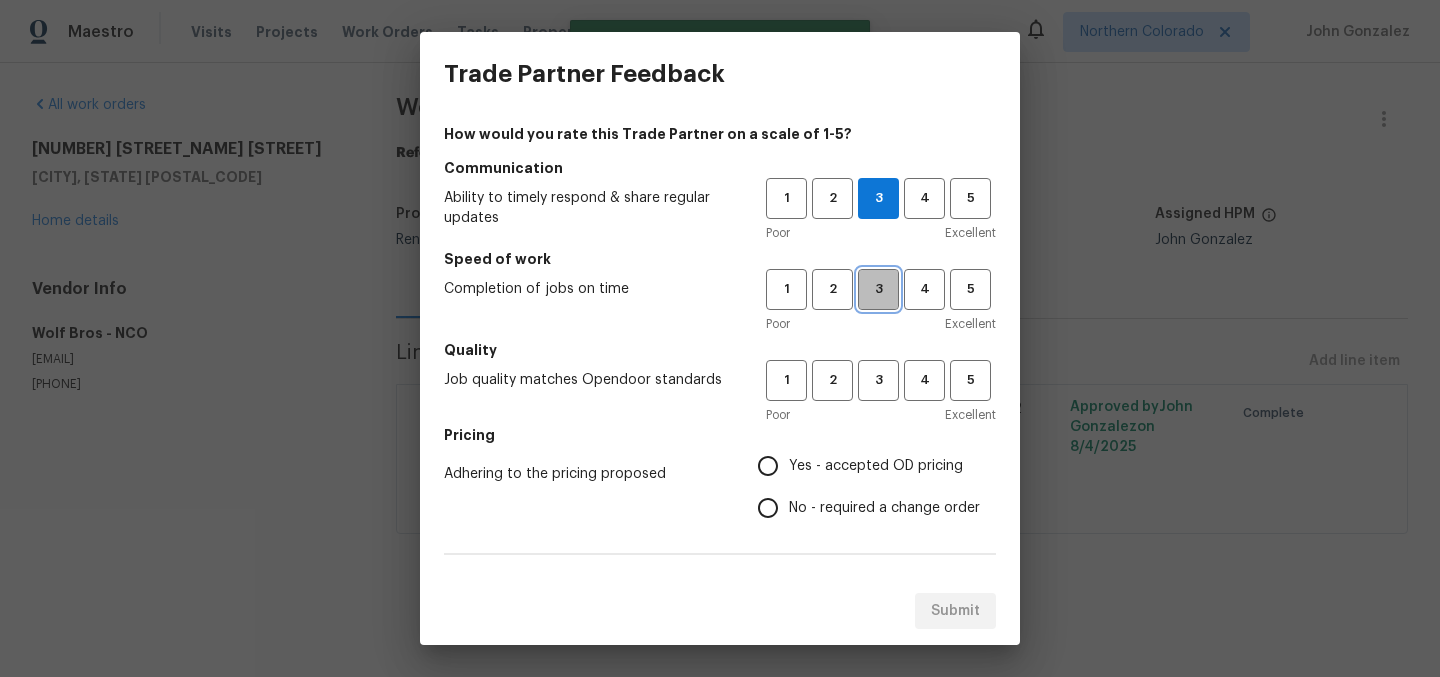 click on "3" at bounding box center (878, 289) 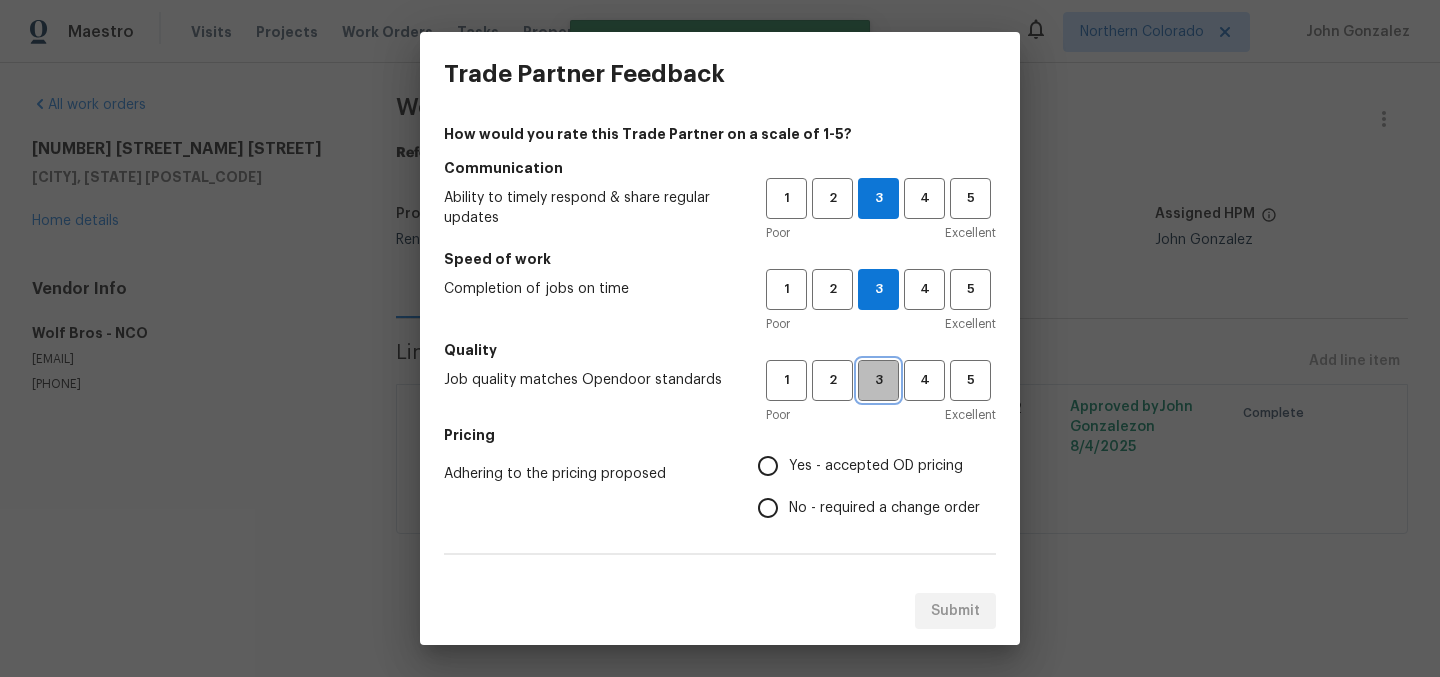 click on "3" at bounding box center (878, 380) 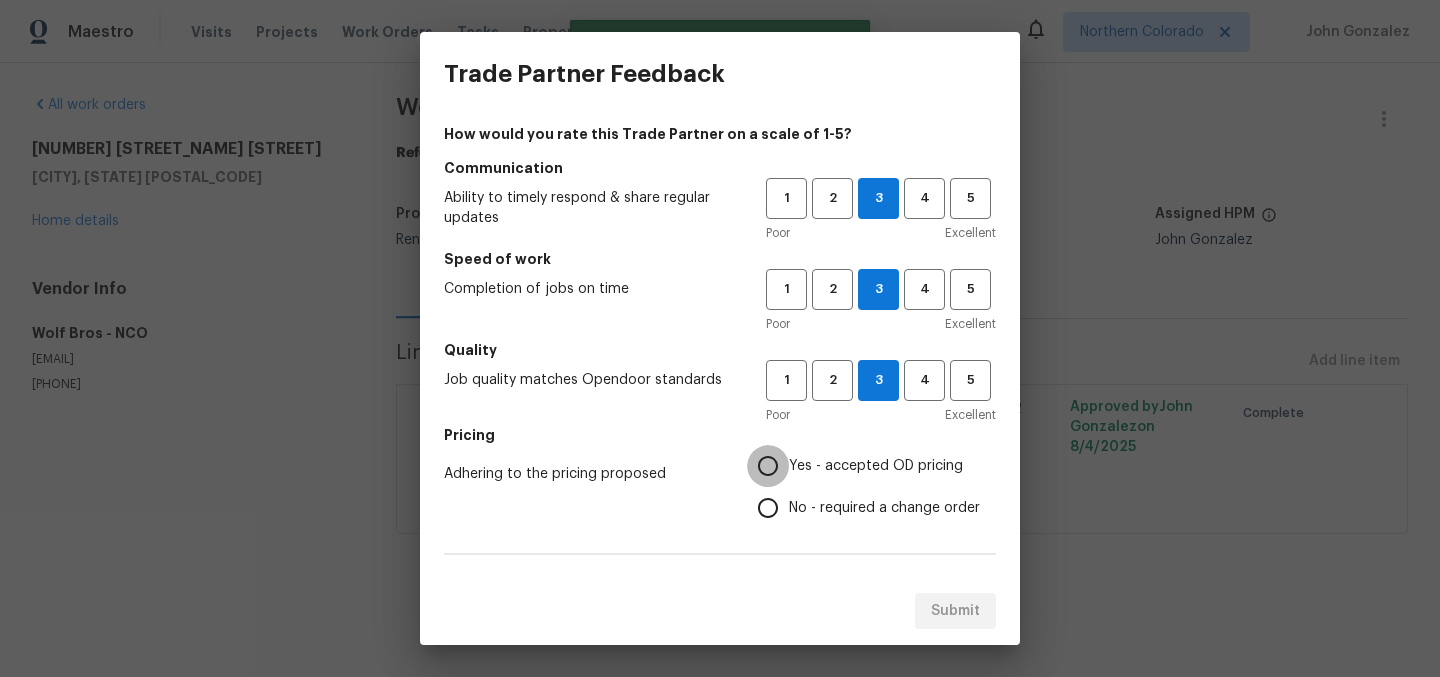 click on "Yes - accepted OD pricing" at bounding box center [768, 466] 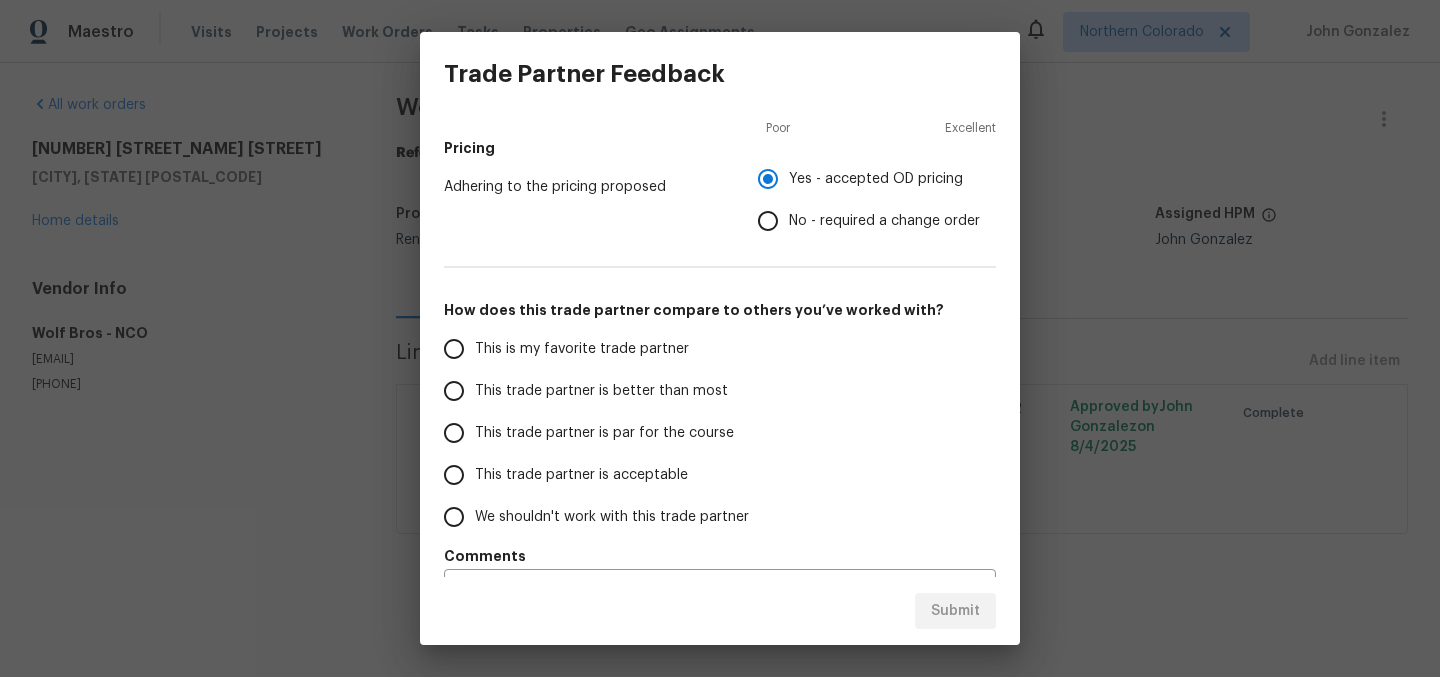 scroll, scrollTop: 338, scrollLeft: 0, axis: vertical 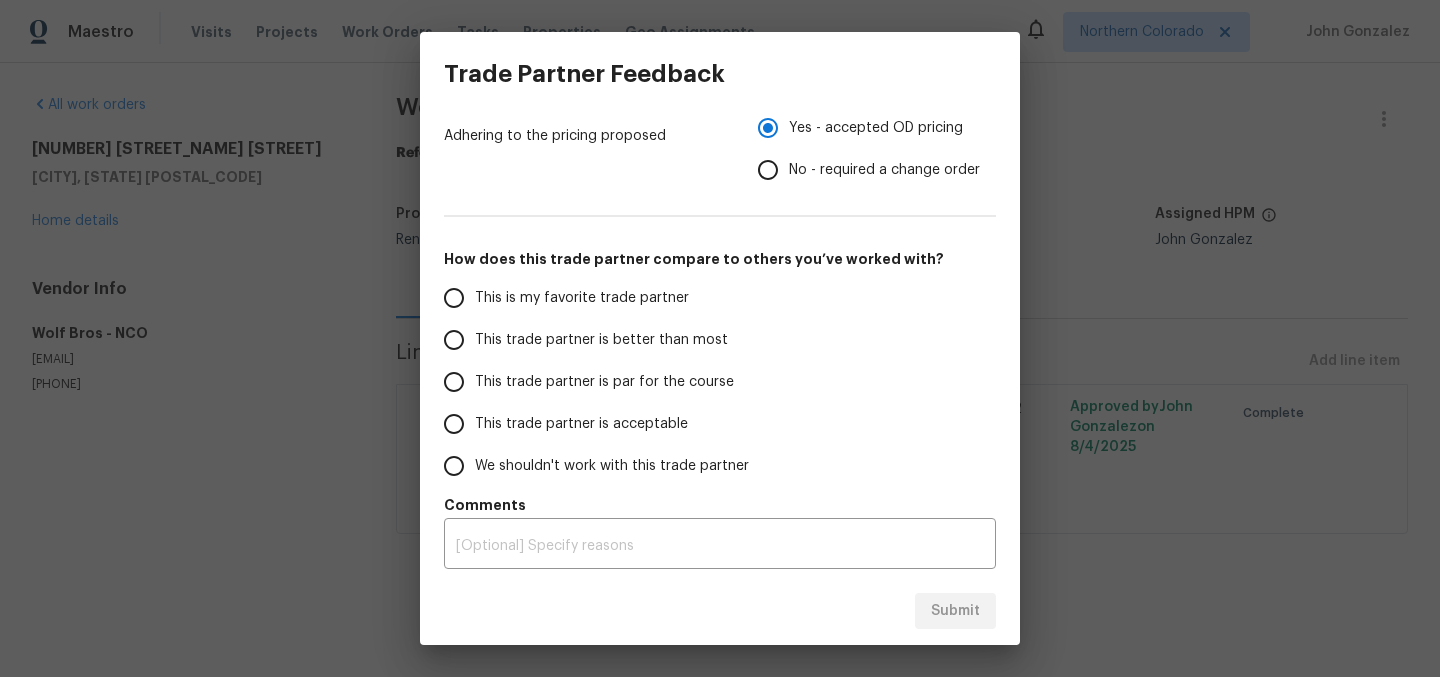 click on "This is my favorite trade partner" at bounding box center (582, 298) 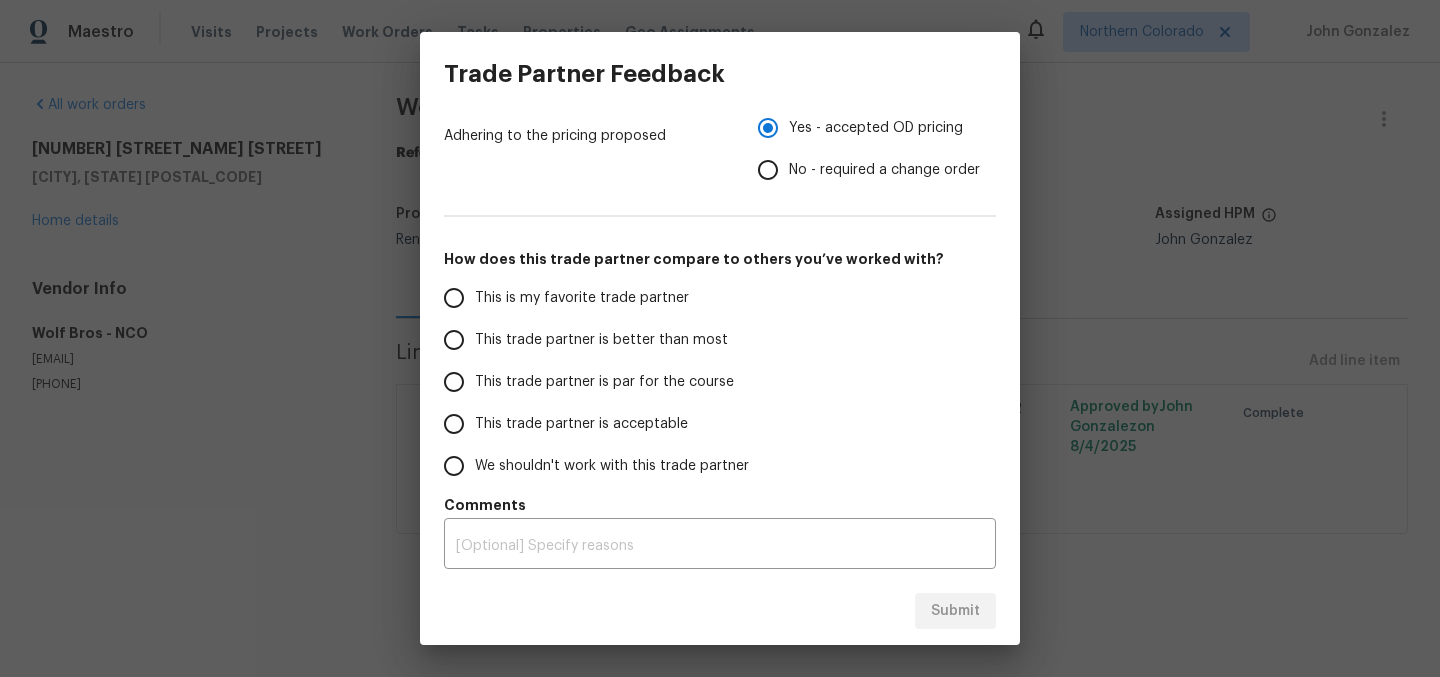 click on "This is my favorite trade partner" at bounding box center (454, 298) 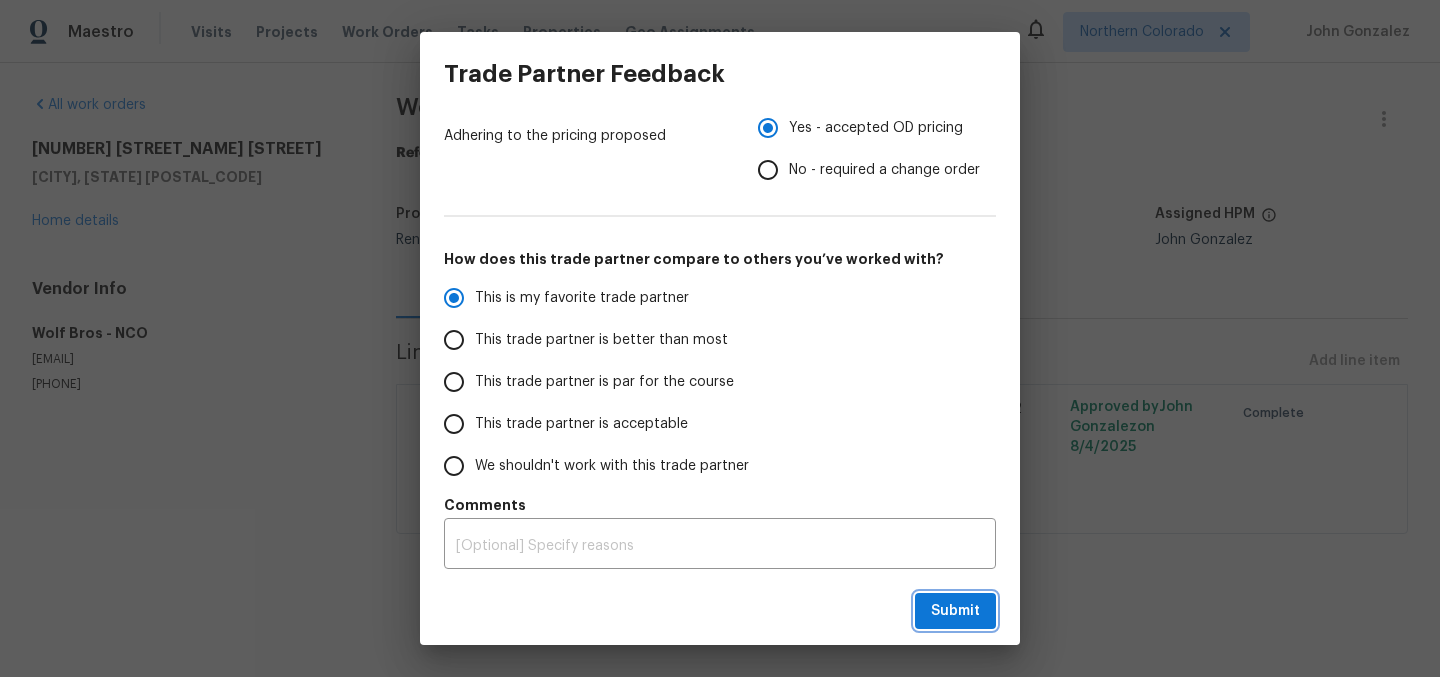 click on "Submit" at bounding box center [955, 611] 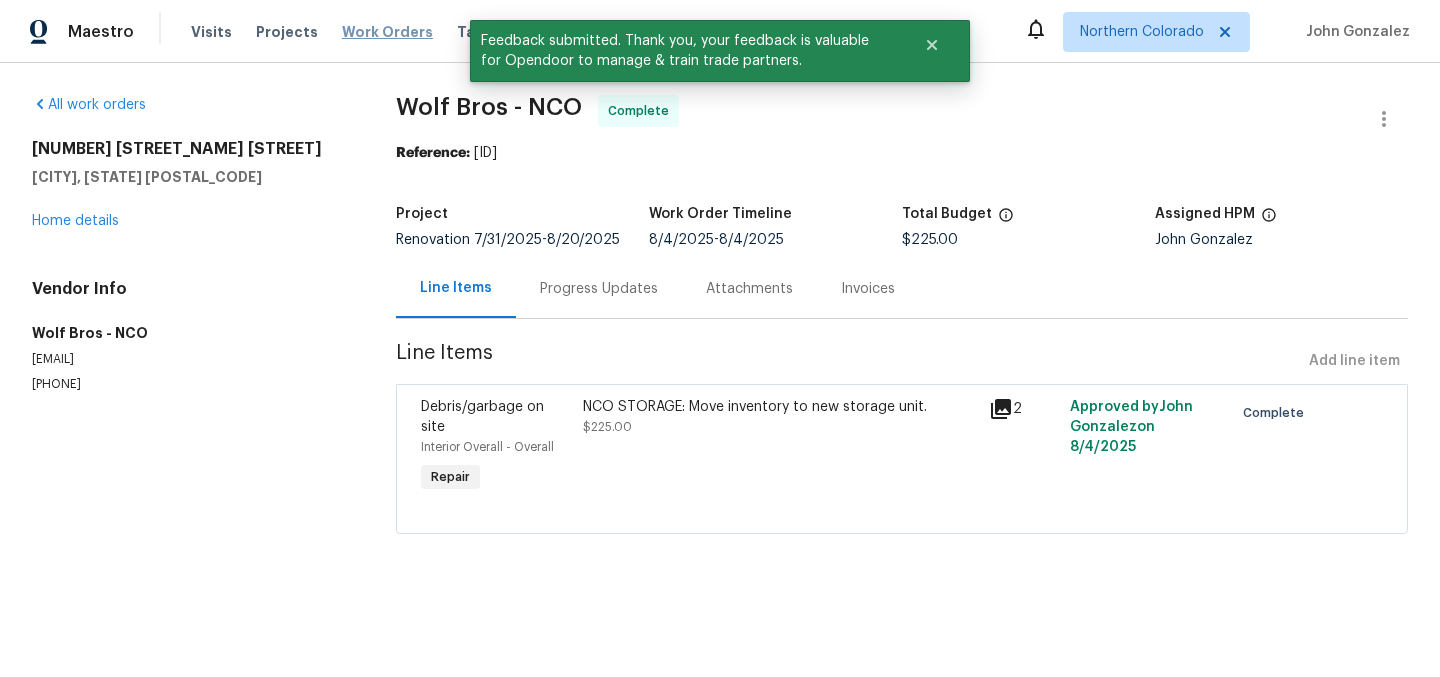 click on "Work Orders" at bounding box center [387, 32] 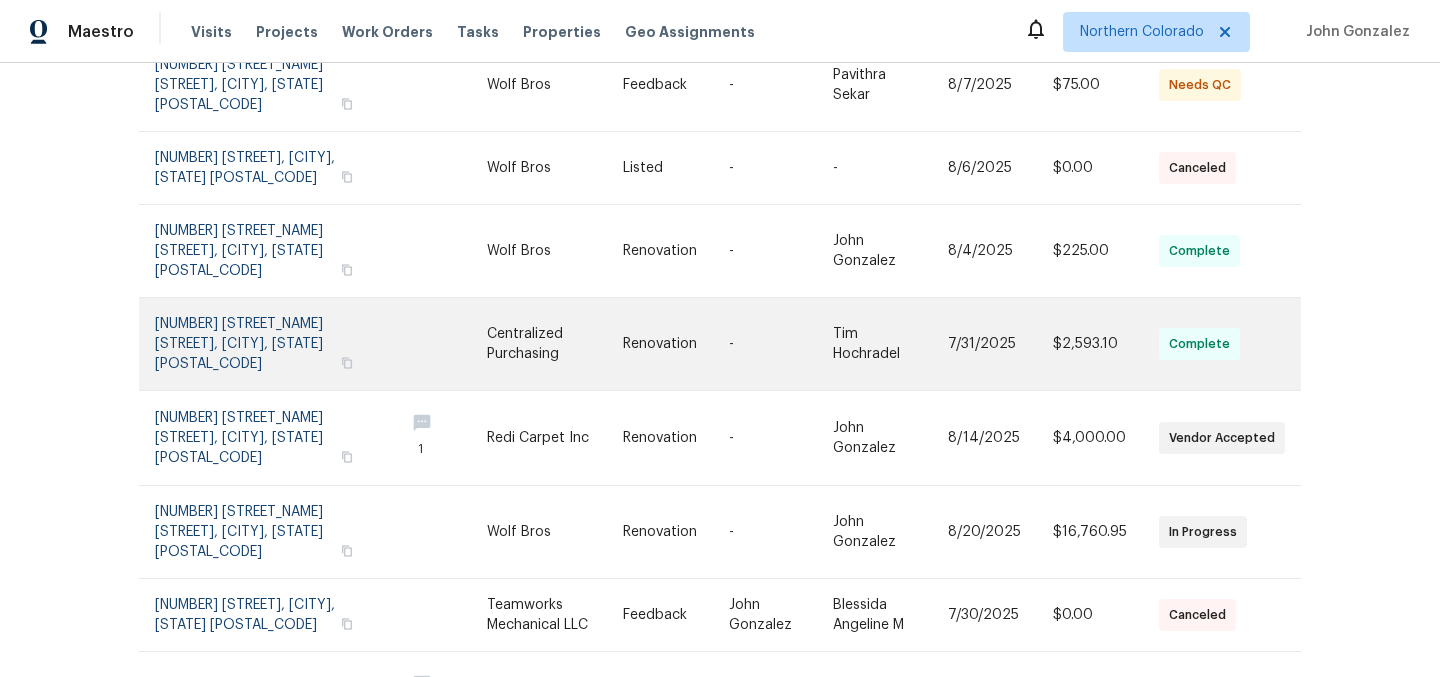 scroll, scrollTop: 253, scrollLeft: 0, axis: vertical 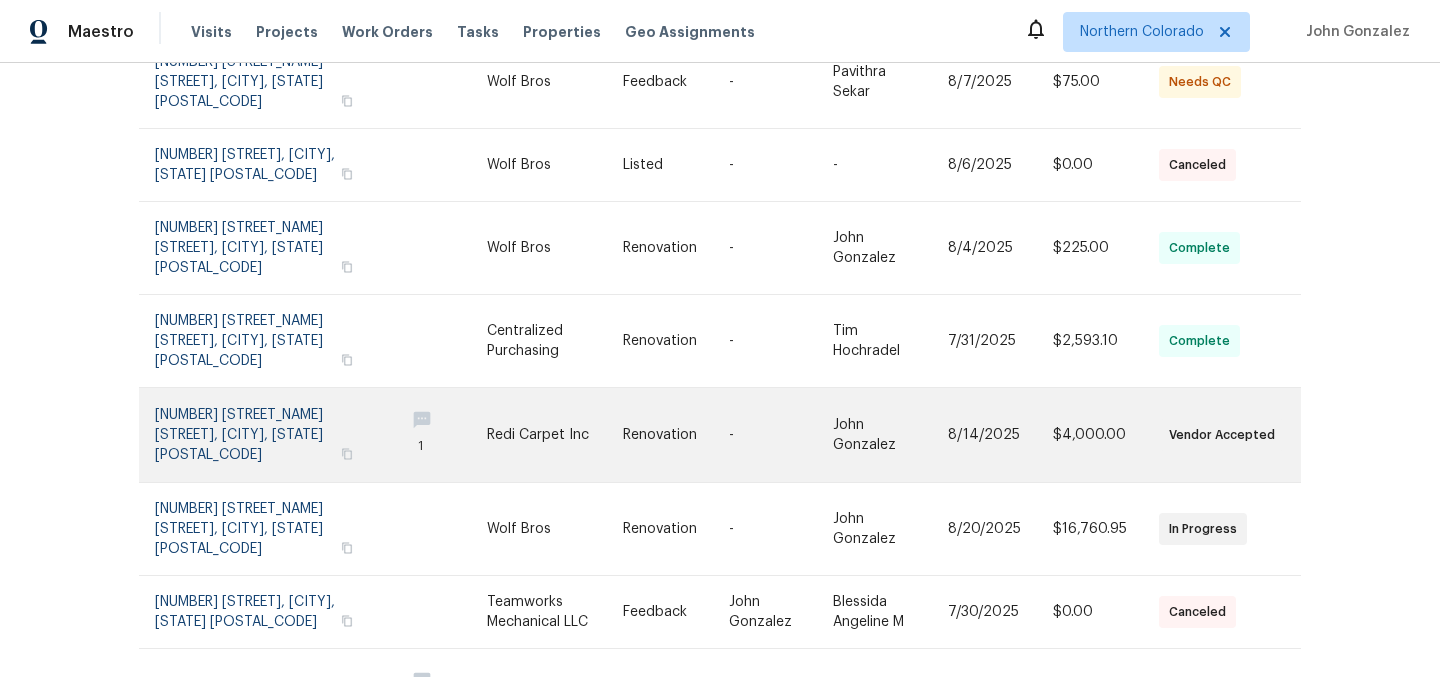 click at bounding box center [437, 435] 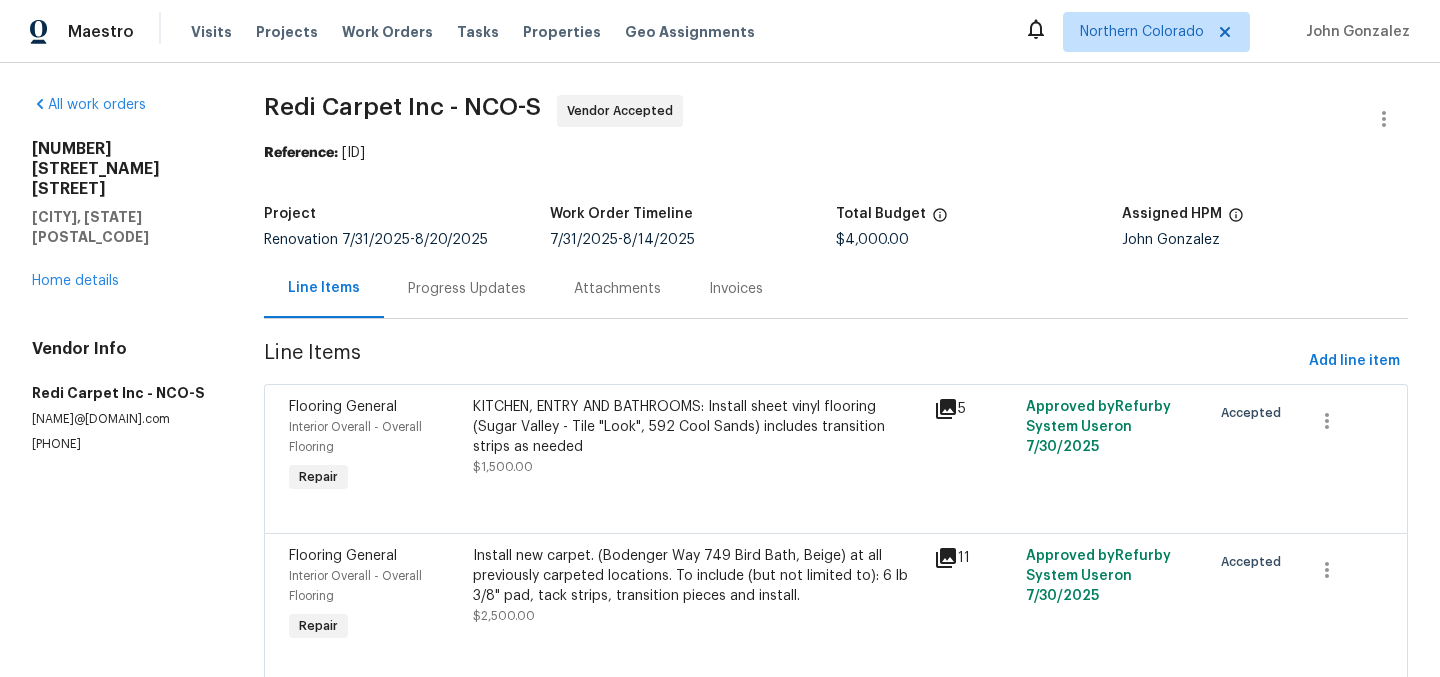 click on "Progress Updates" at bounding box center [467, 288] 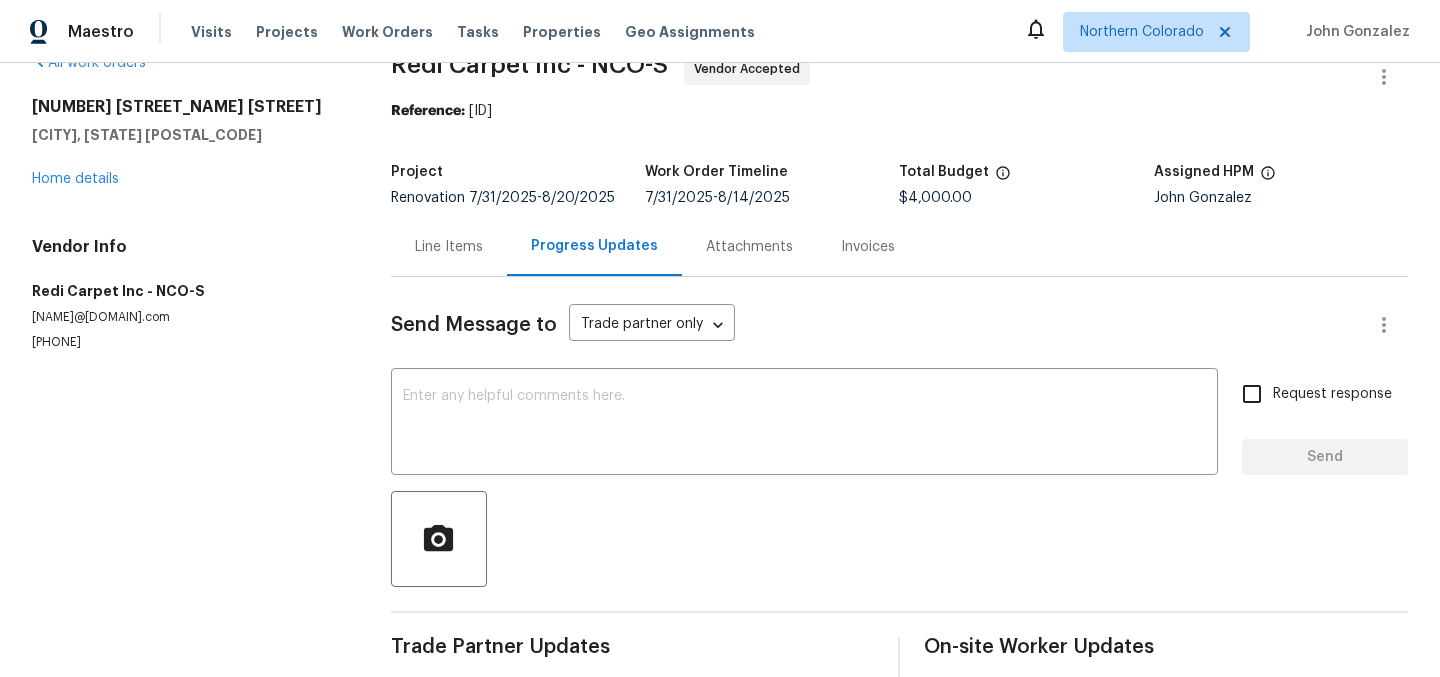 scroll, scrollTop: 0, scrollLeft: 0, axis: both 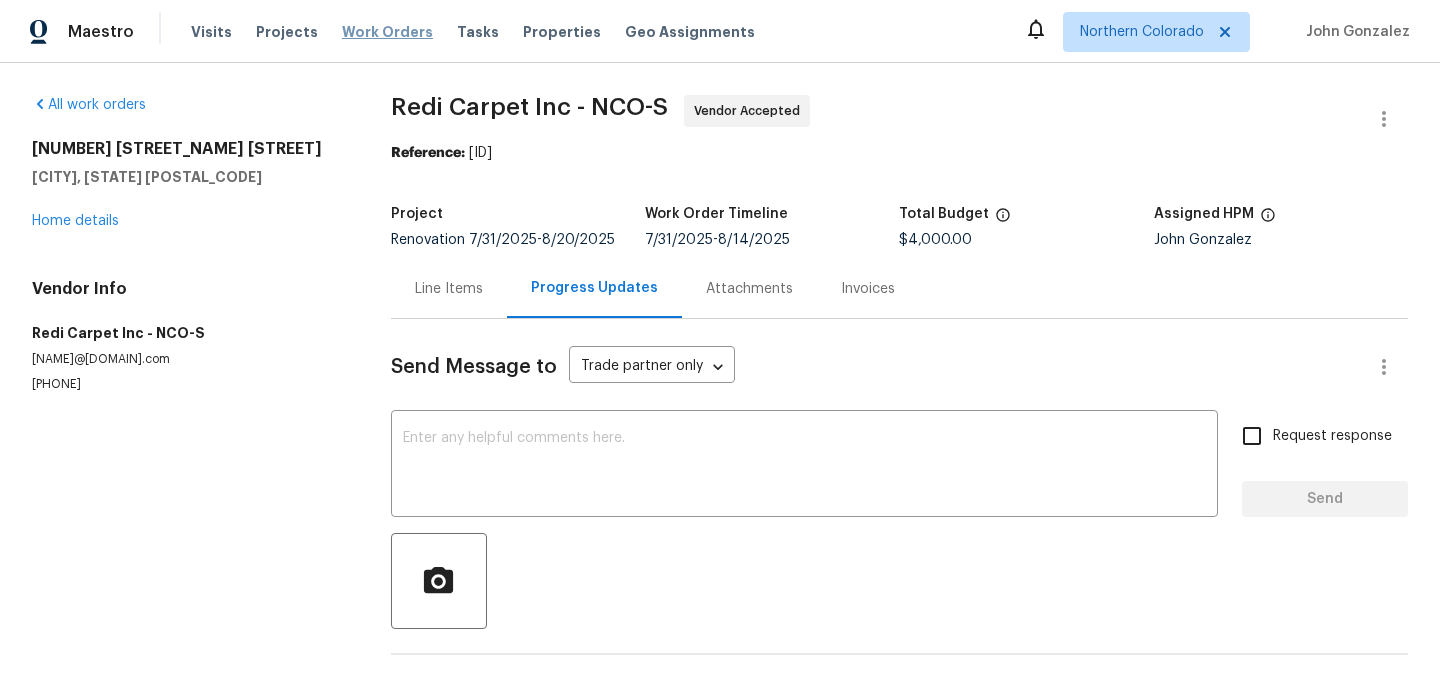 click on "Work Orders" at bounding box center (387, 32) 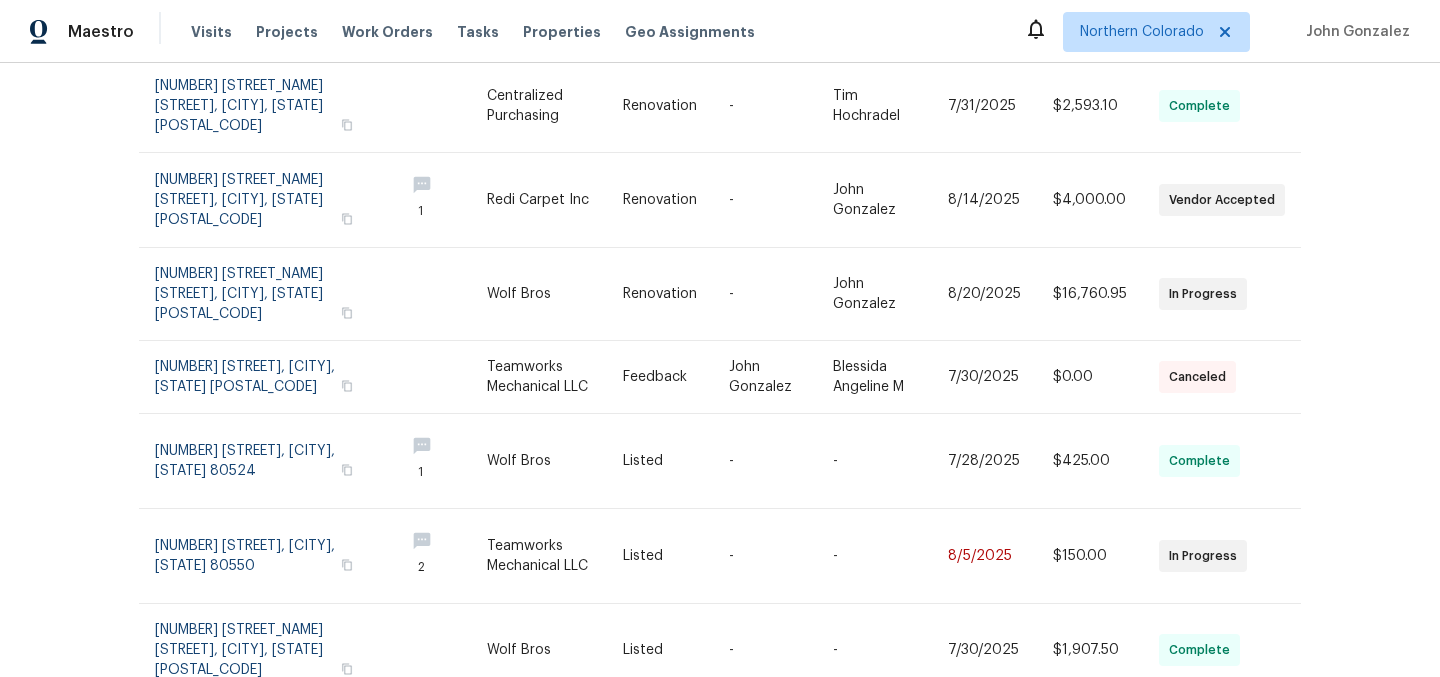 scroll, scrollTop: 489, scrollLeft: 0, axis: vertical 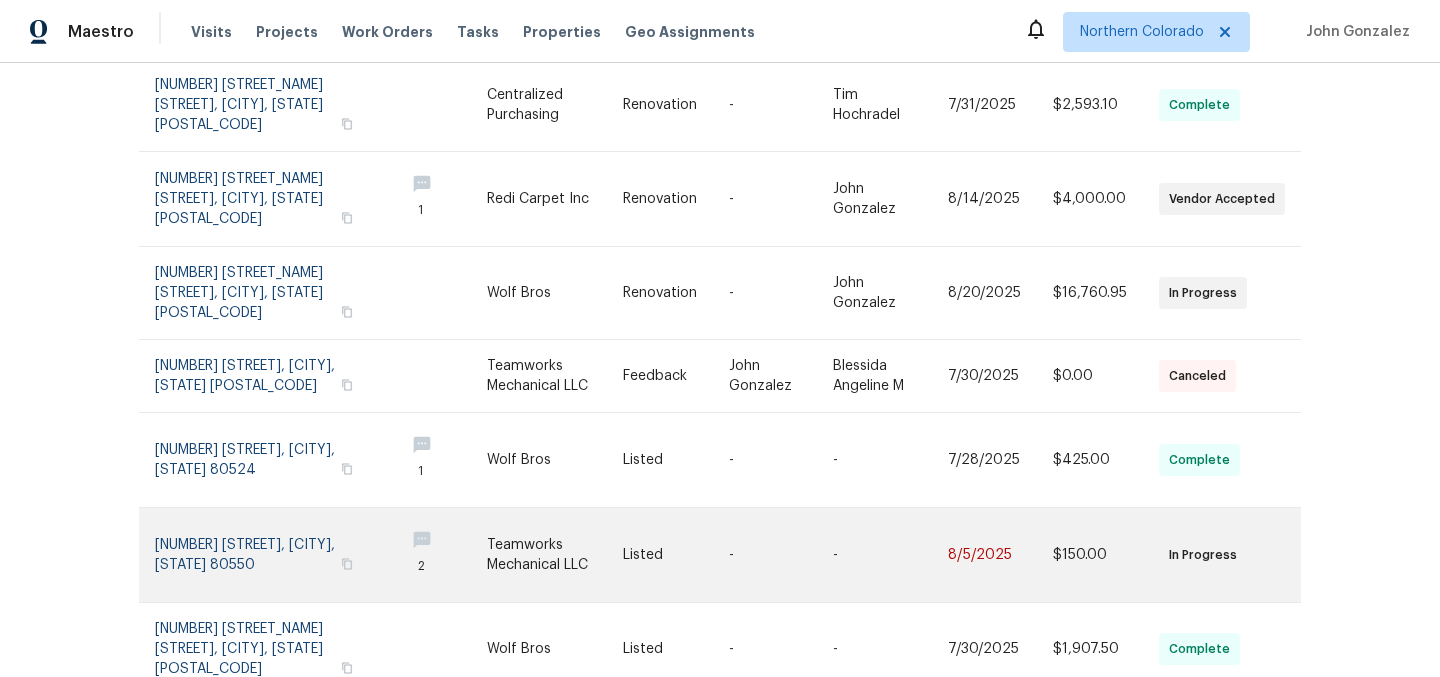 click at bounding box center (554, 555) 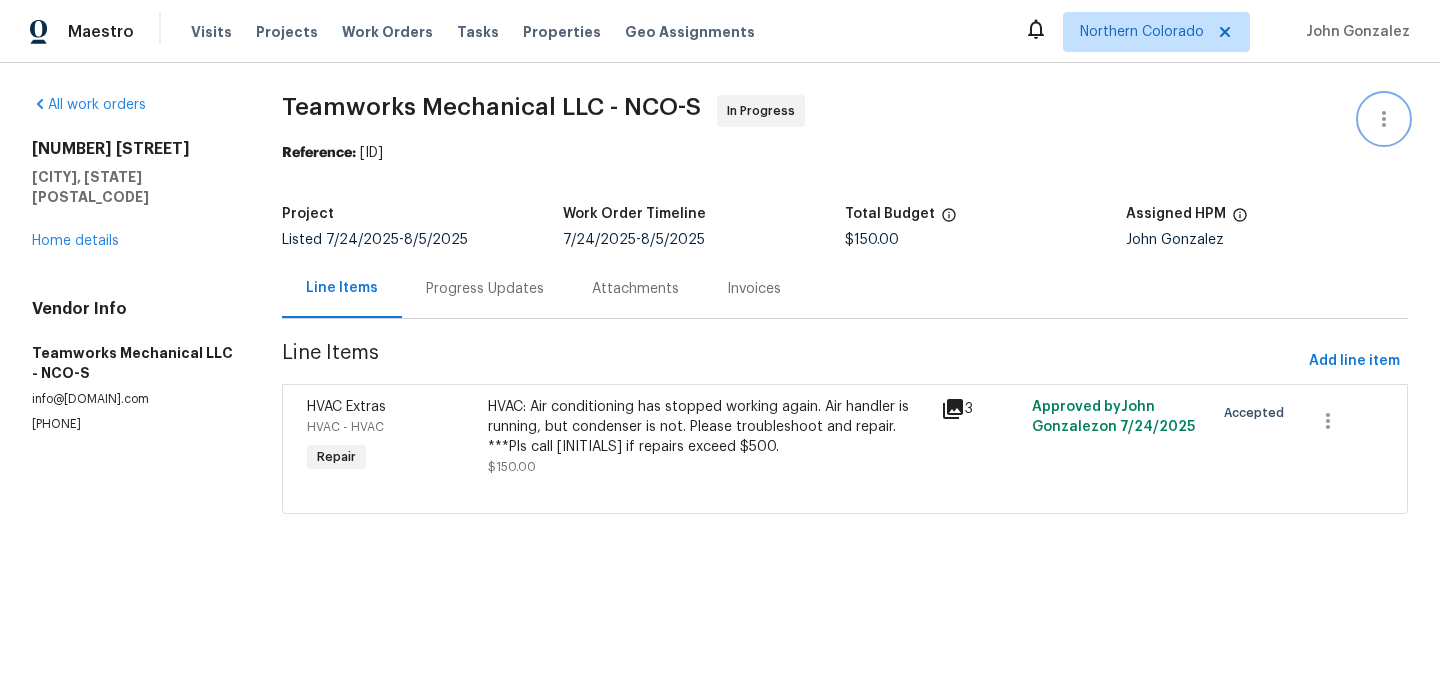 click at bounding box center [1384, 119] 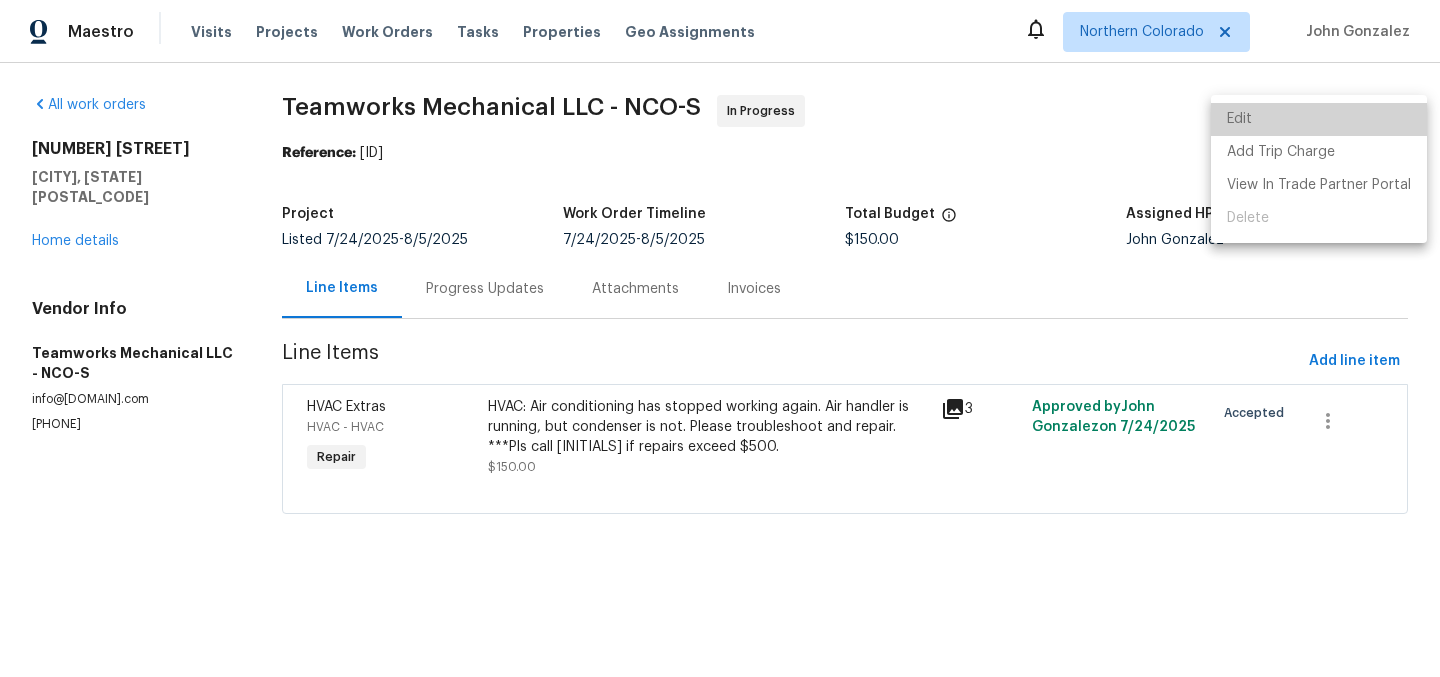 click on "Edit" at bounding box center (1319, 119) 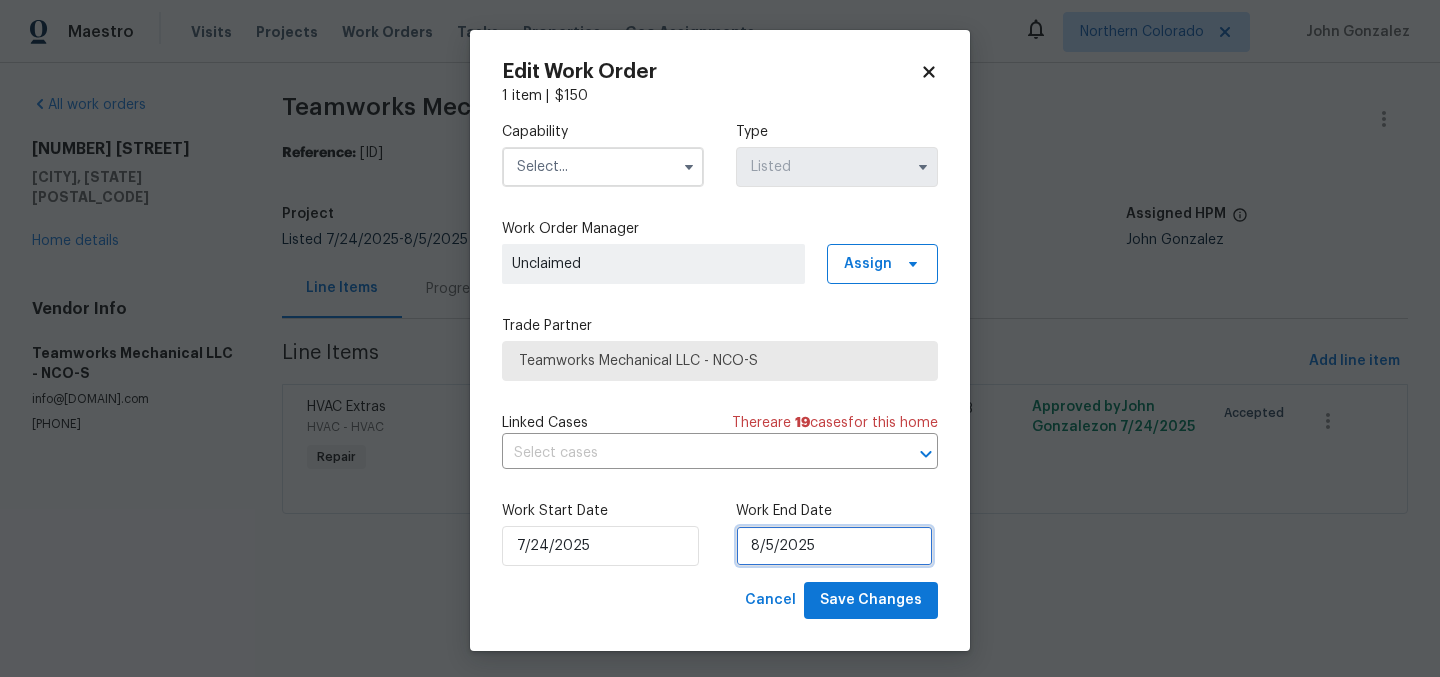 select on "7" 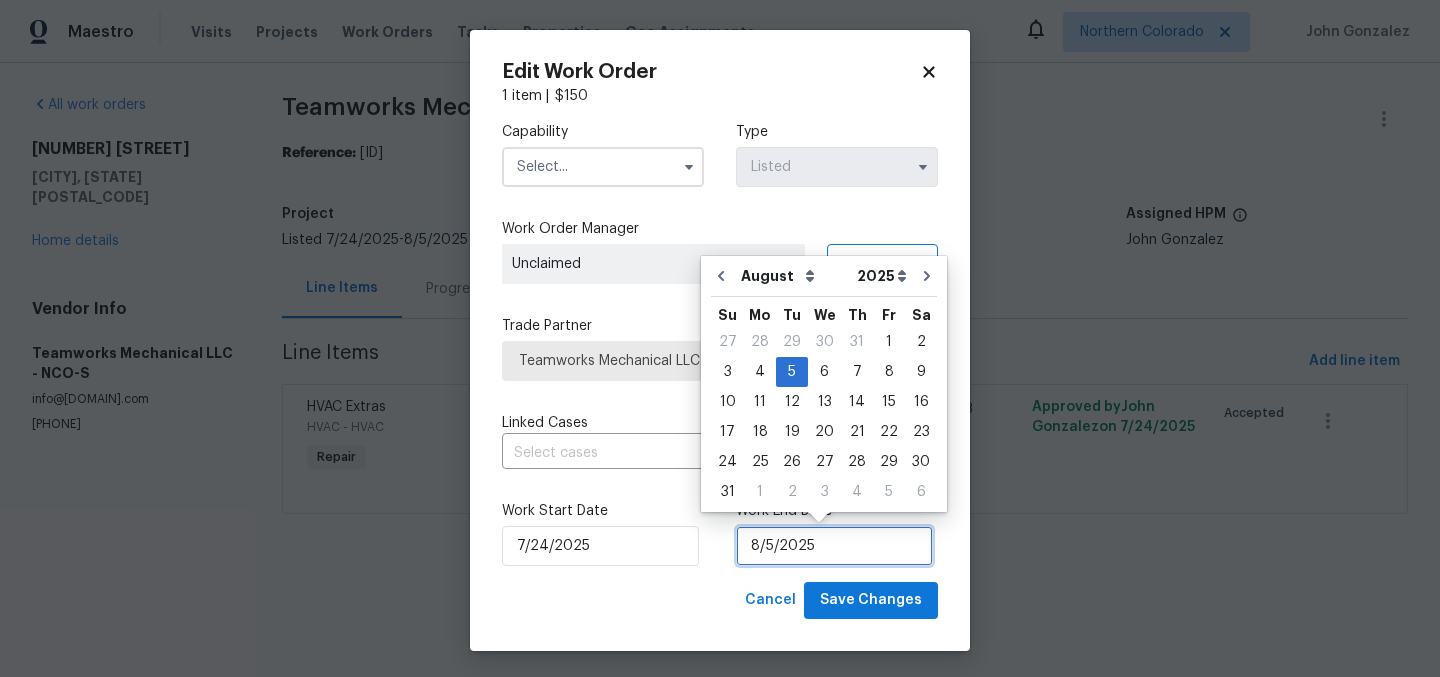 click on "8/5/2025" at bounding box center [834, 546] 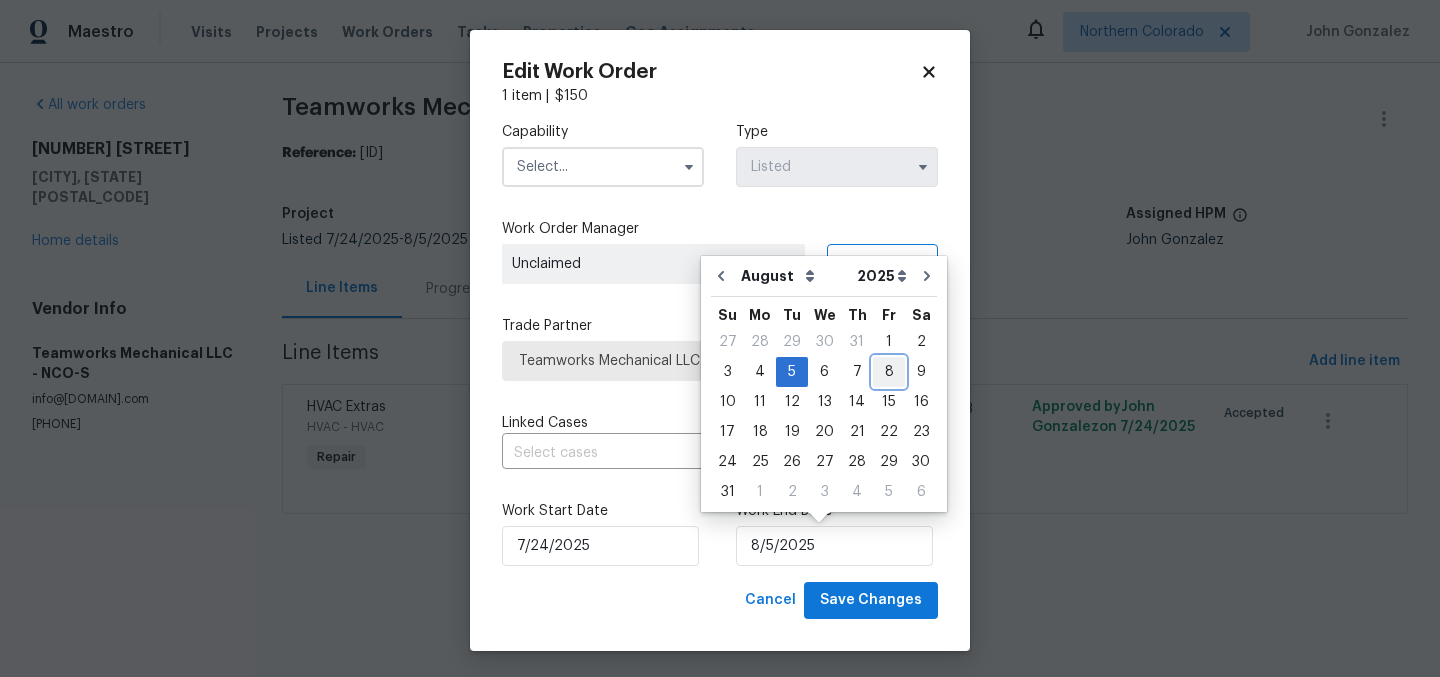click on "8" at bounding box center (889, 372) 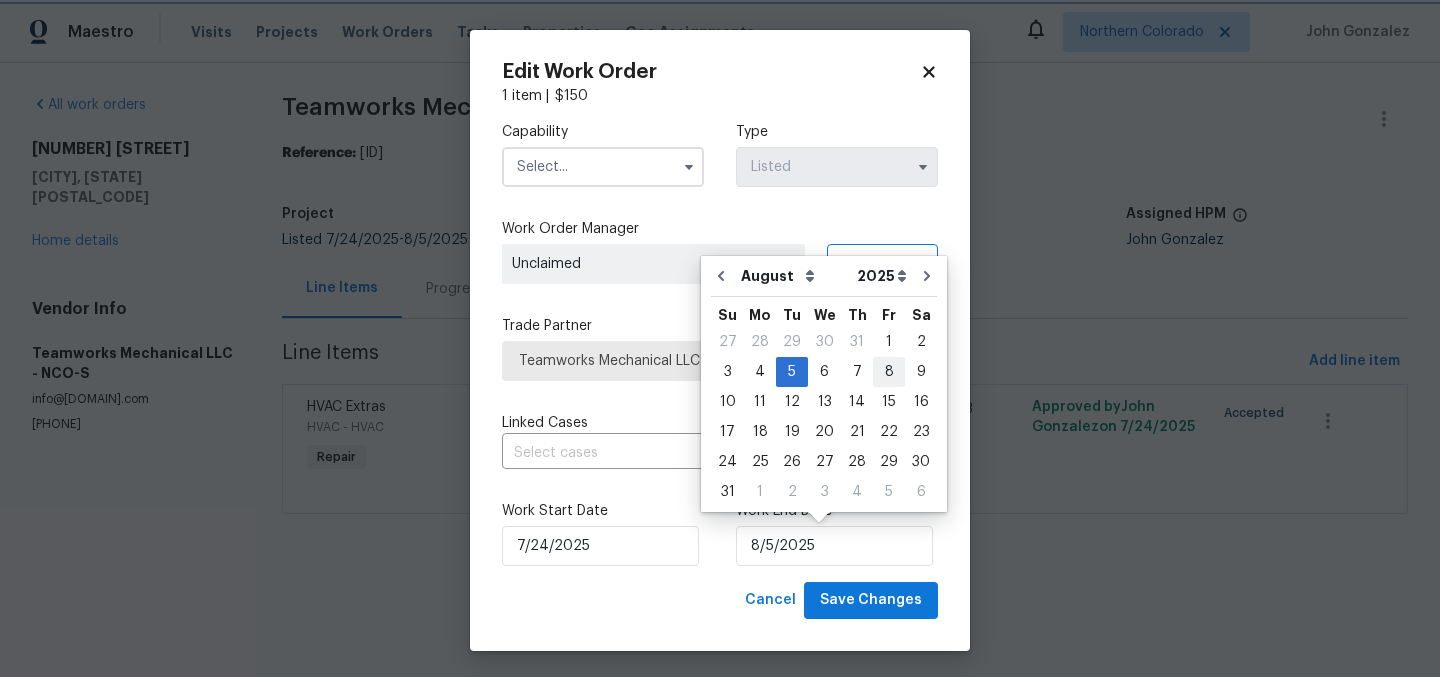 type on "8/8/2025" 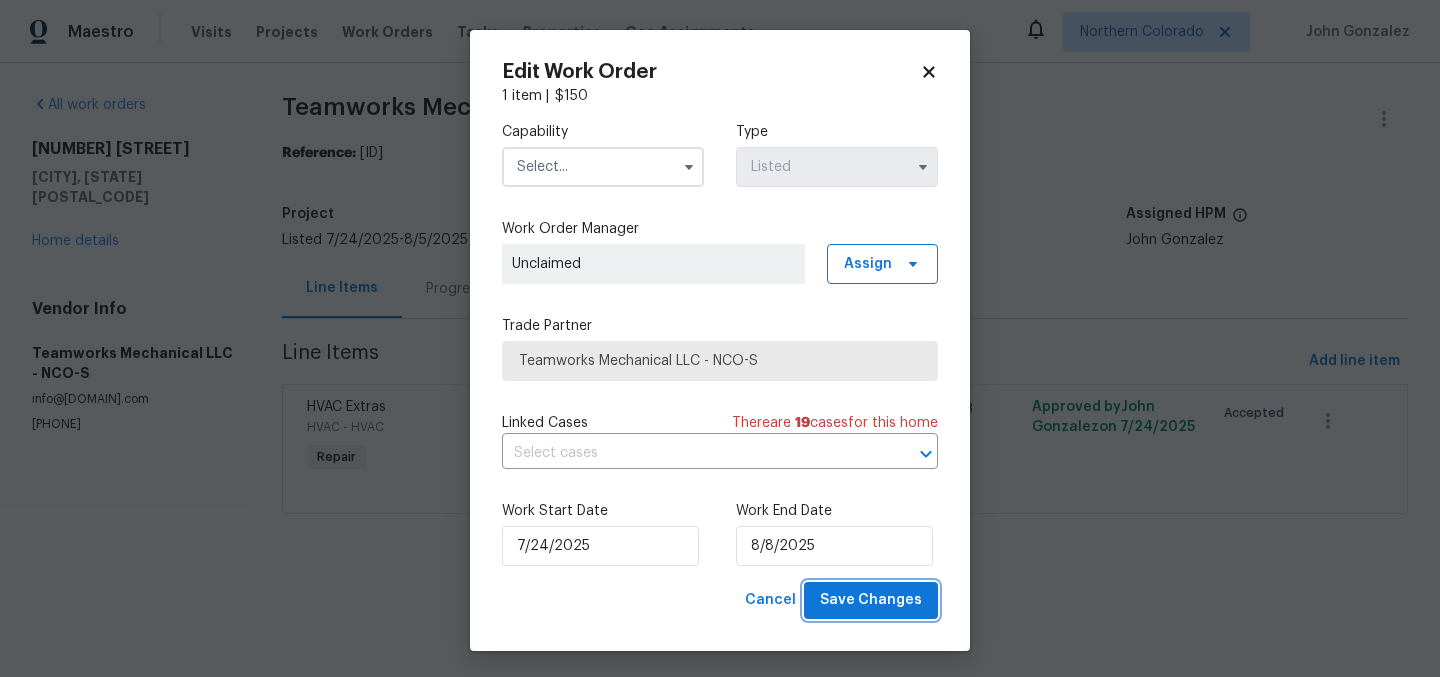 click on "Save Changes" at bounding box center [871, 600] 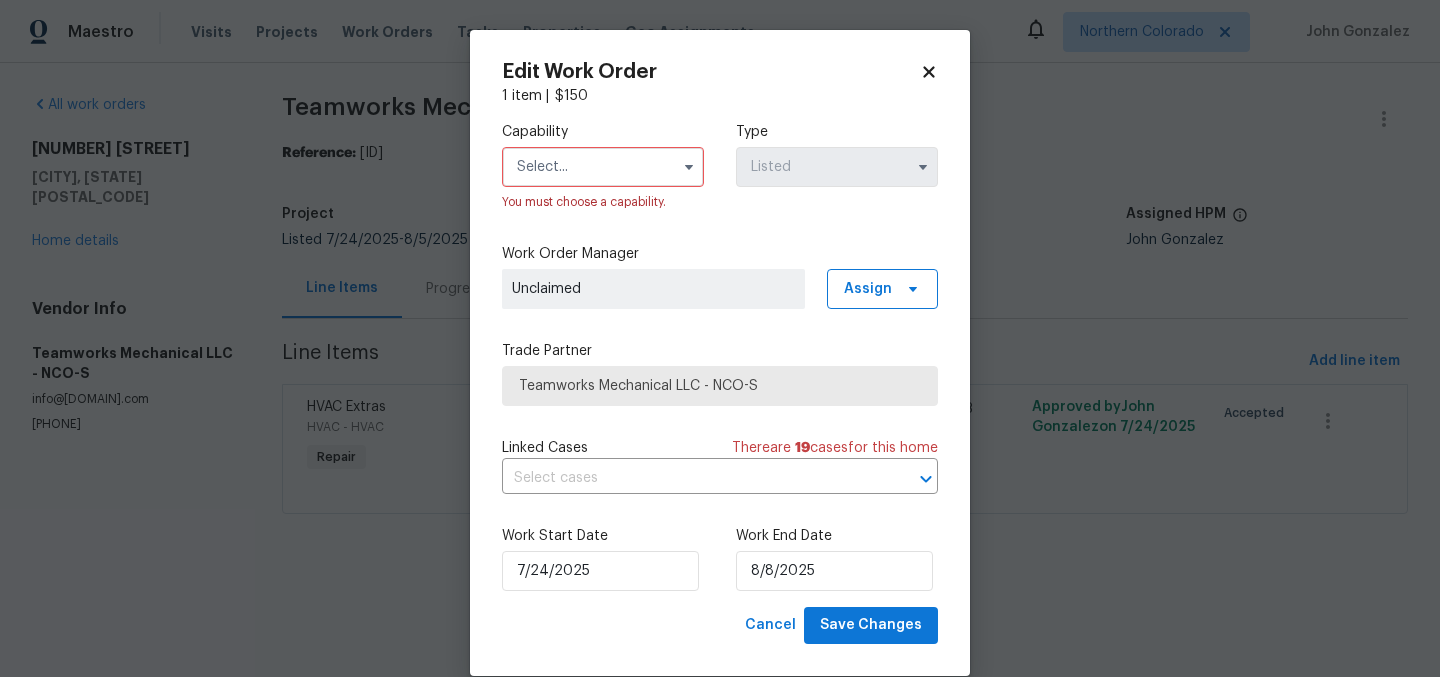 click at bounding box center (603, 167) 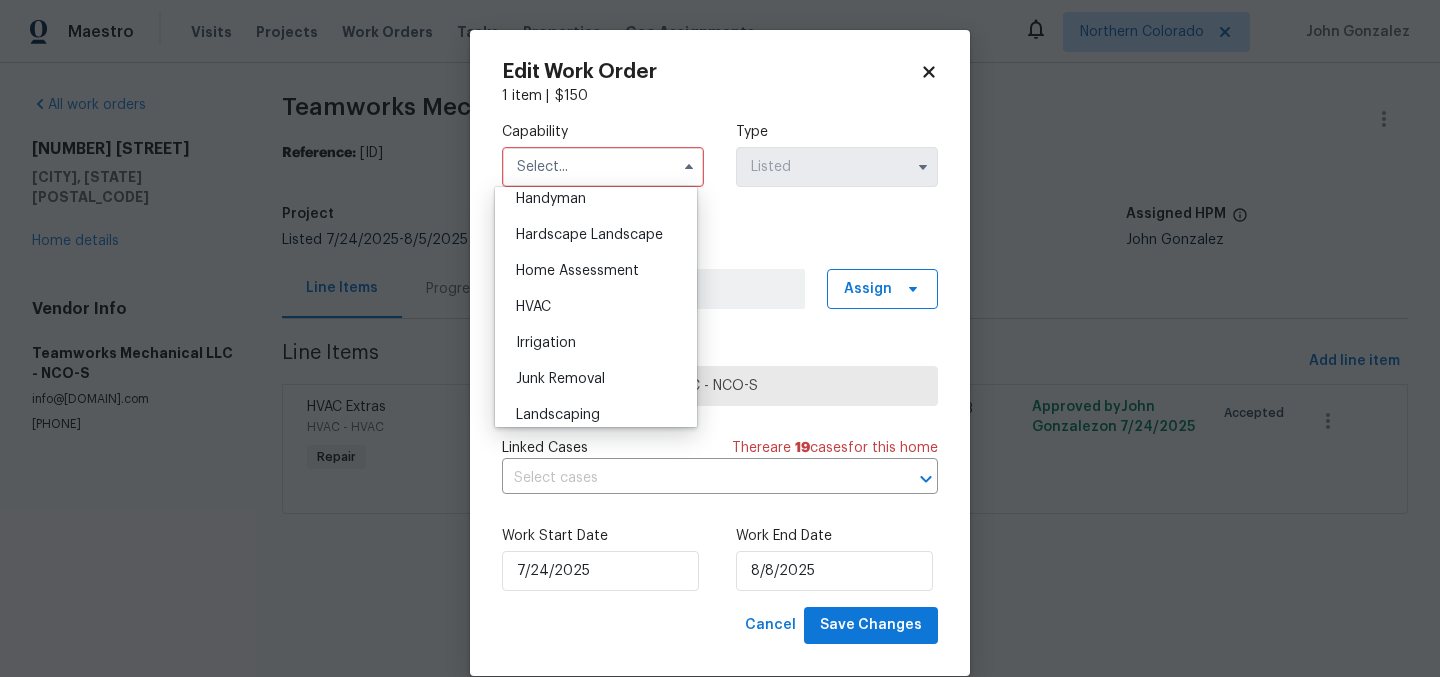 scroll, scrollTop: 1112, scrollLeft: 0, axis: vertical 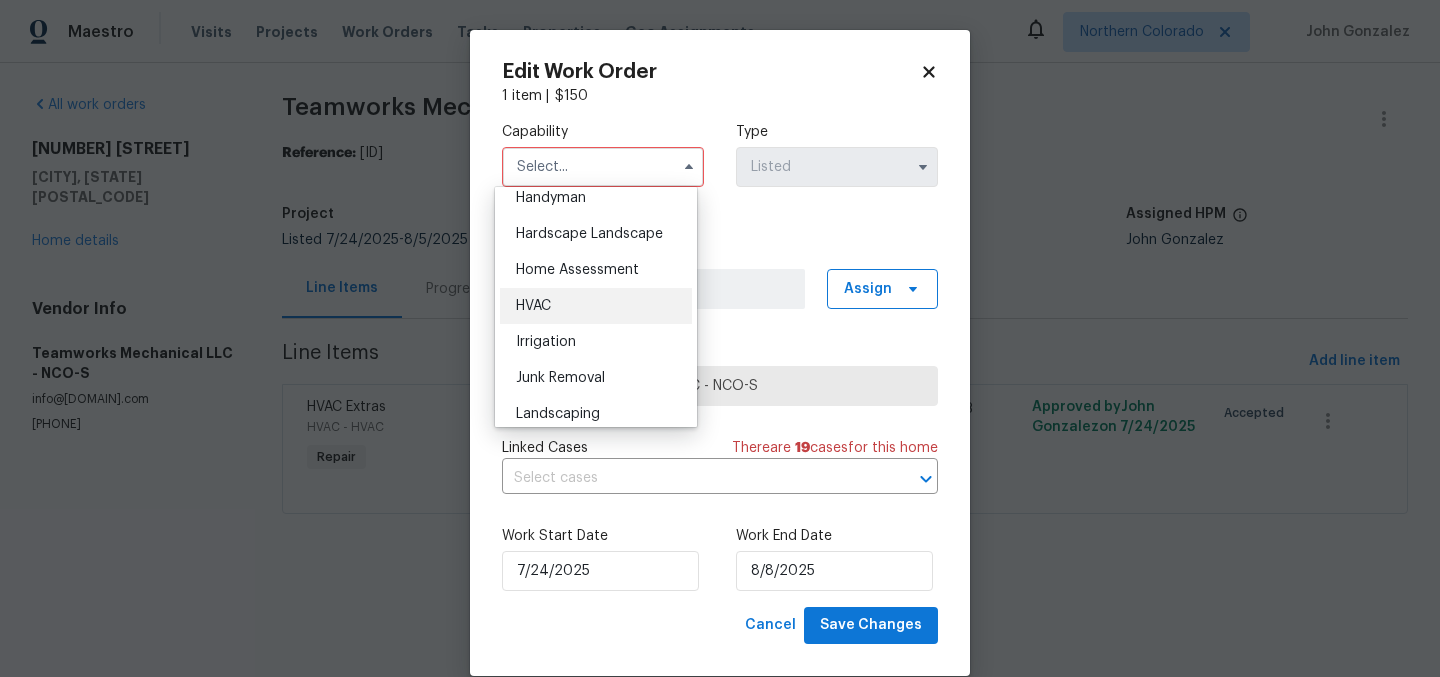 click on "HVAC" at bounding box center [596, 306] 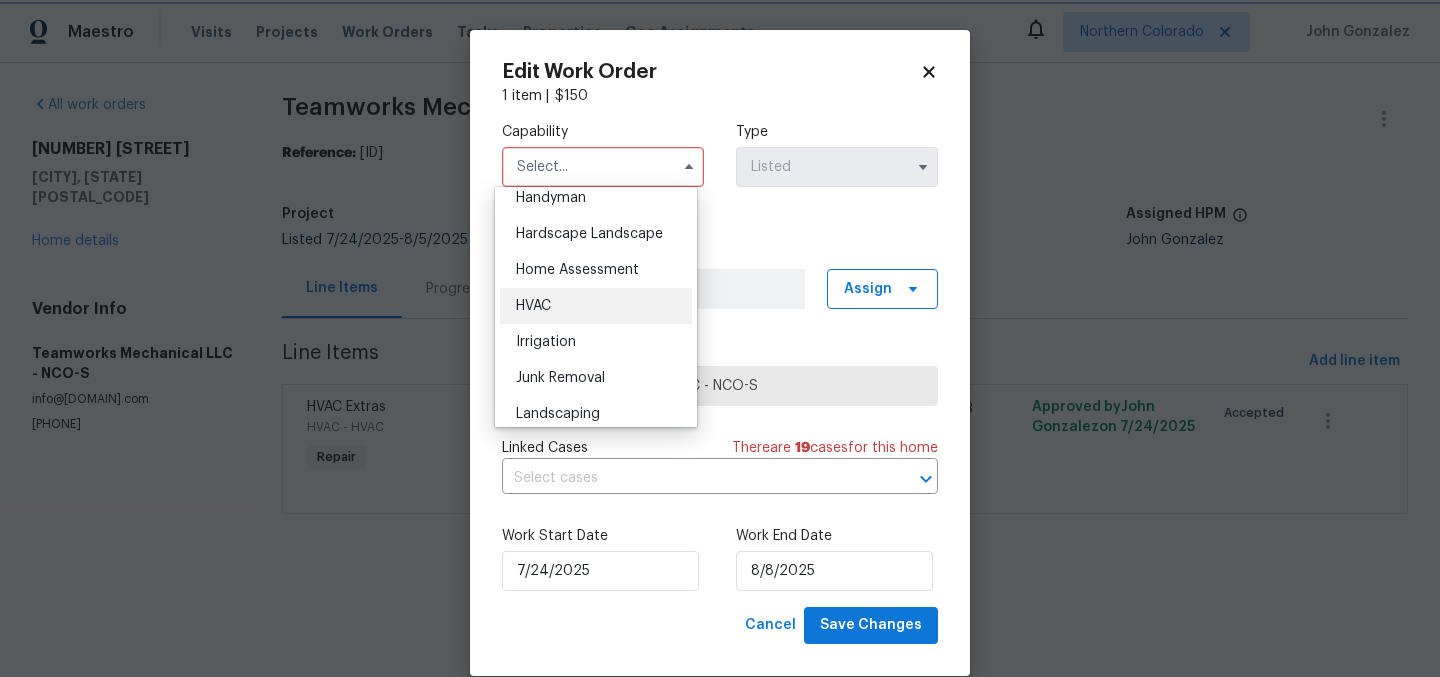 type on "HVAC" 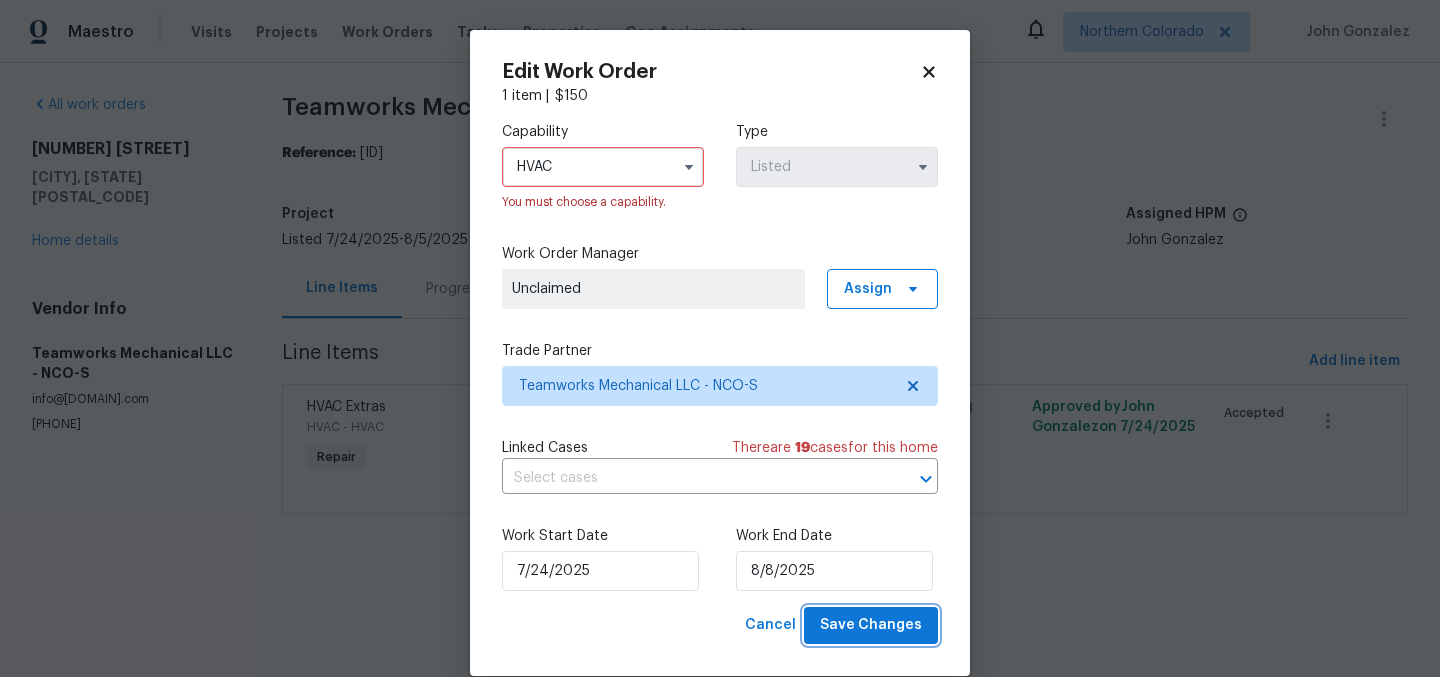 click on "Save Changes" at bounding box center (871, 625) 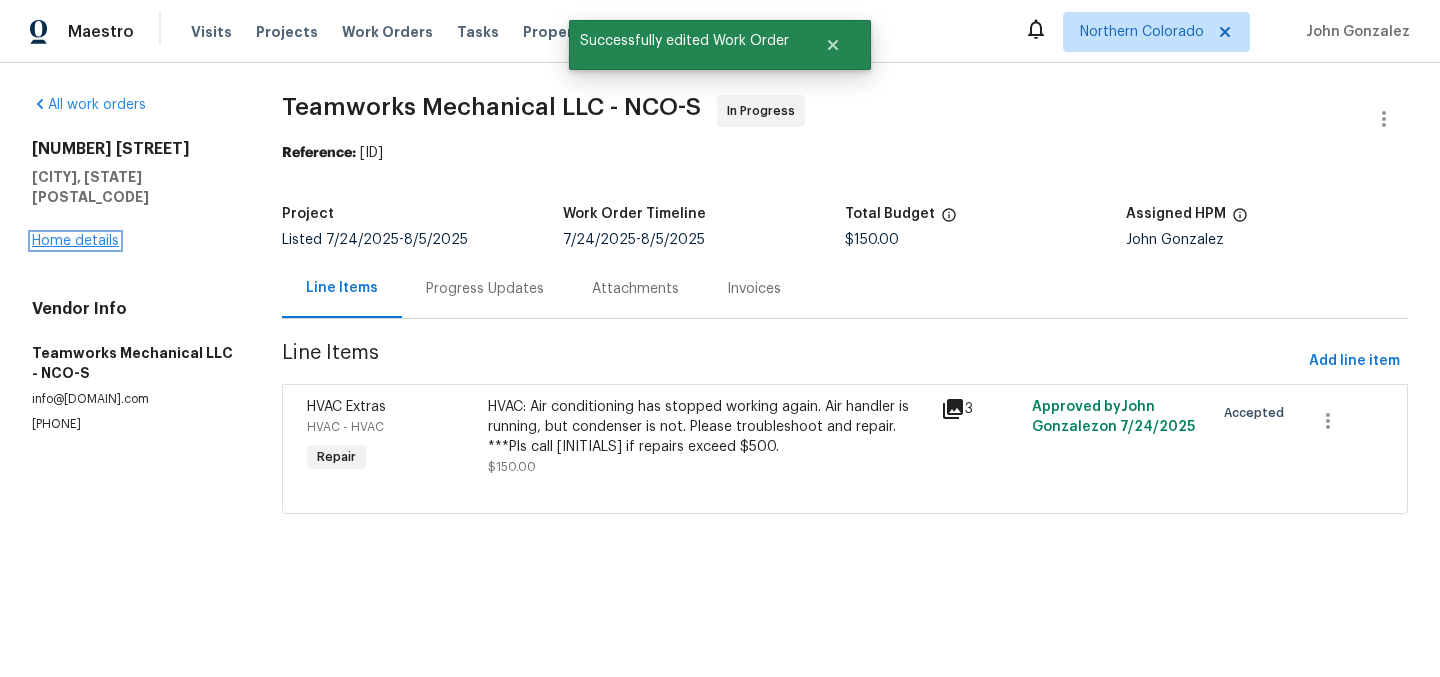 click on "Home details" at bounding box center (75, 241) 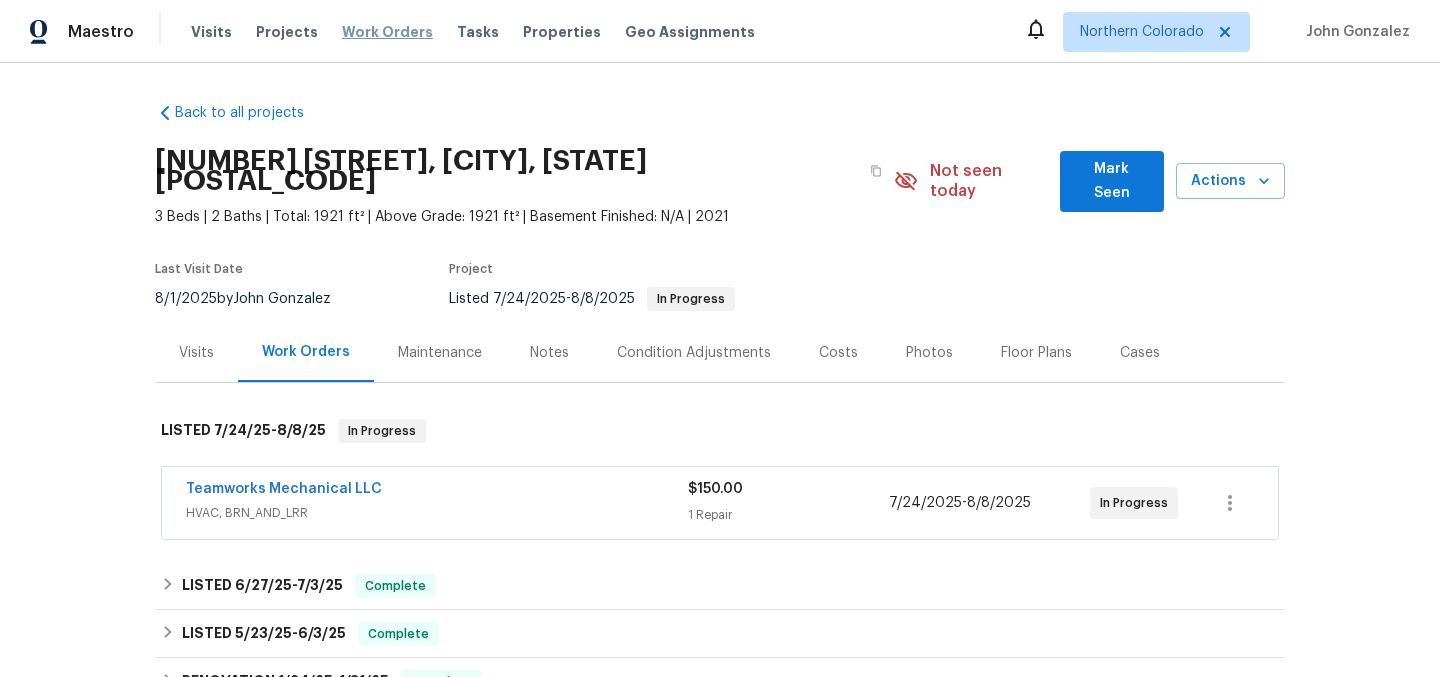 click on "Work Orders" at bounding box center [387, 32] 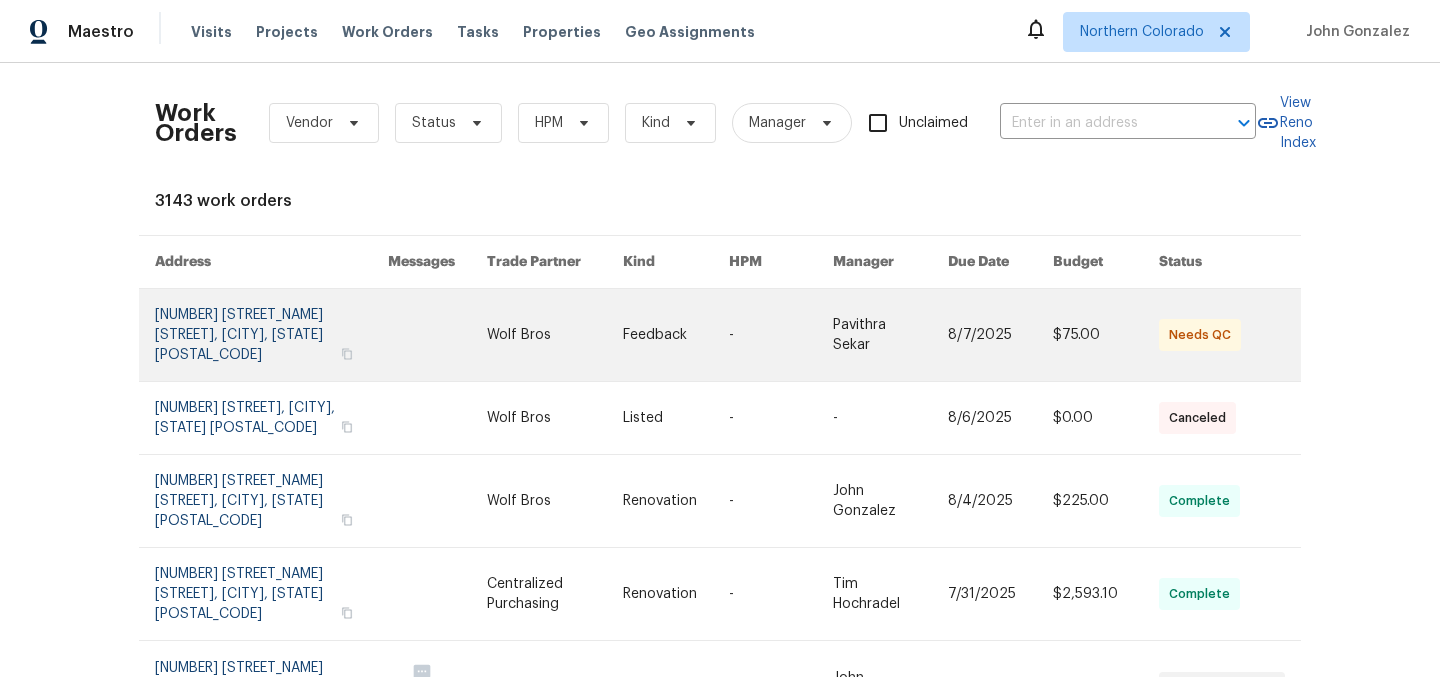 scroll, scrollTop: 489, scrollLeft: 0, axis: vertical 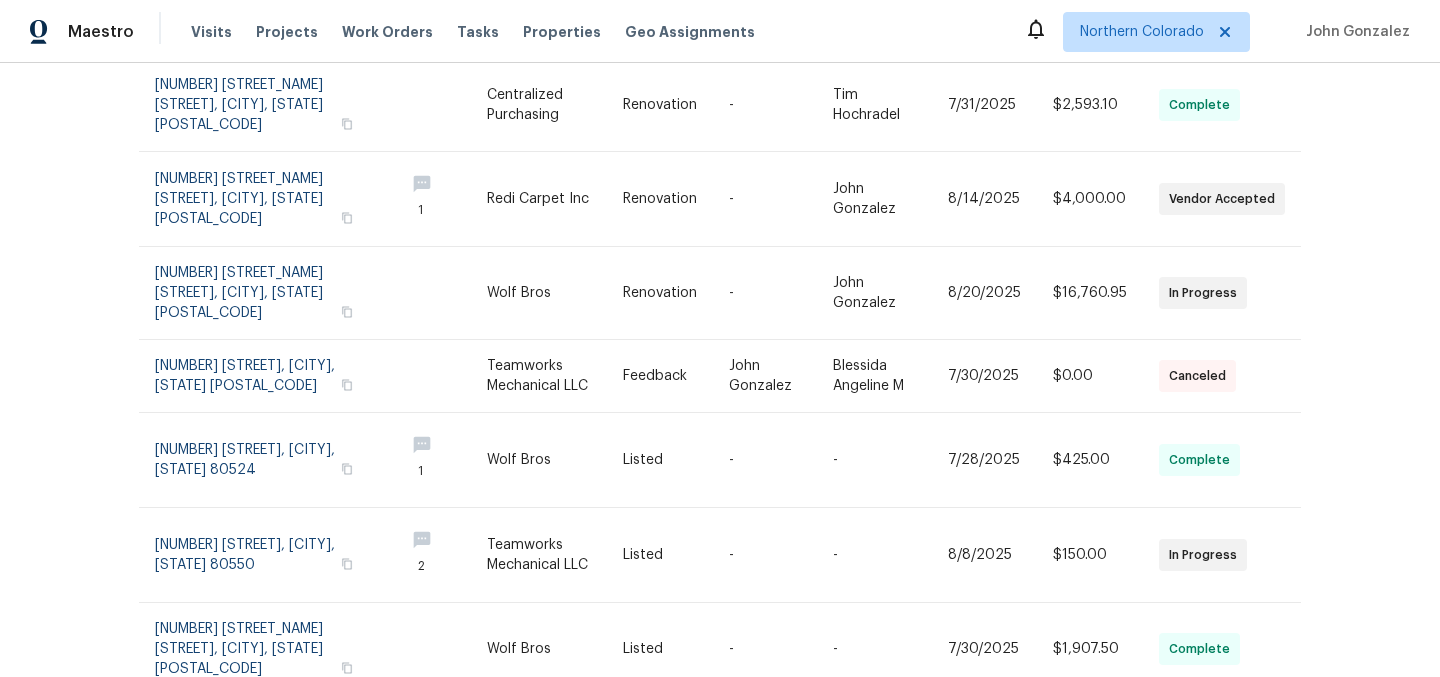 click 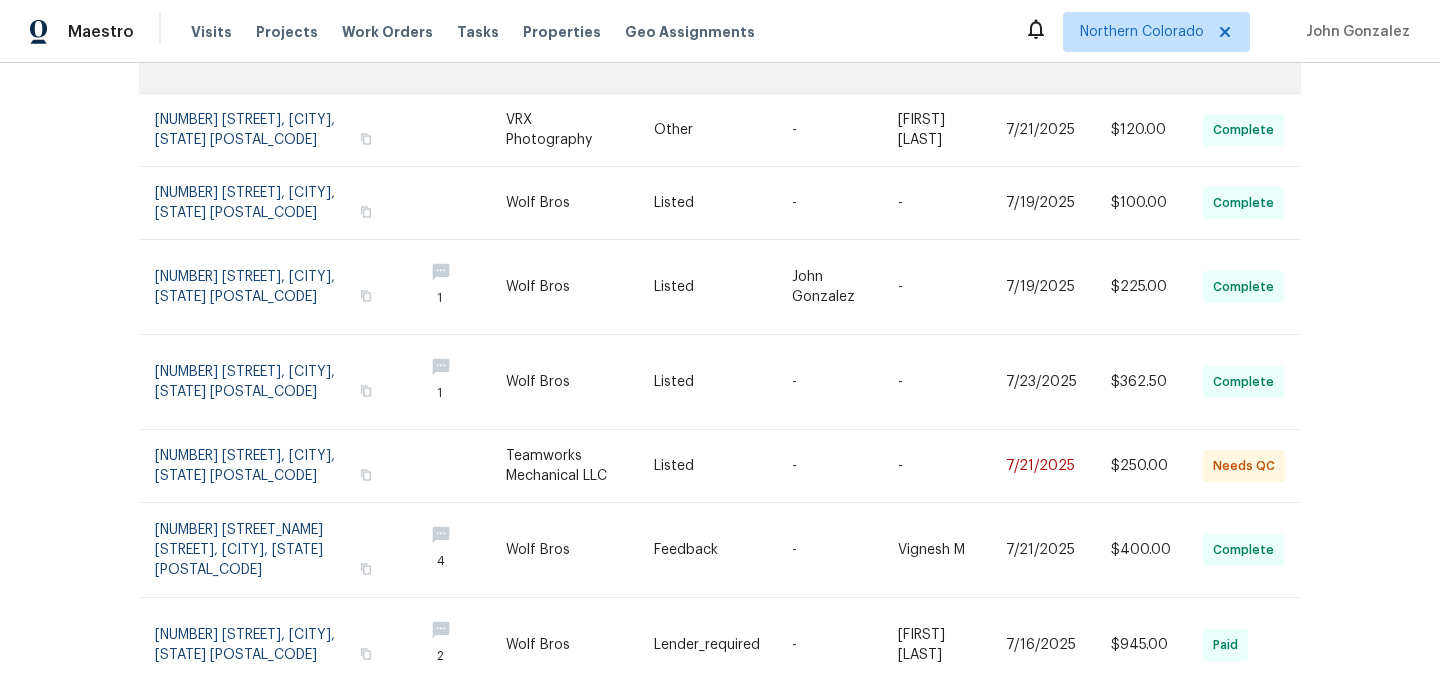 scroll, scrollTop: 404, scrollLeft: 0, axis: vertical 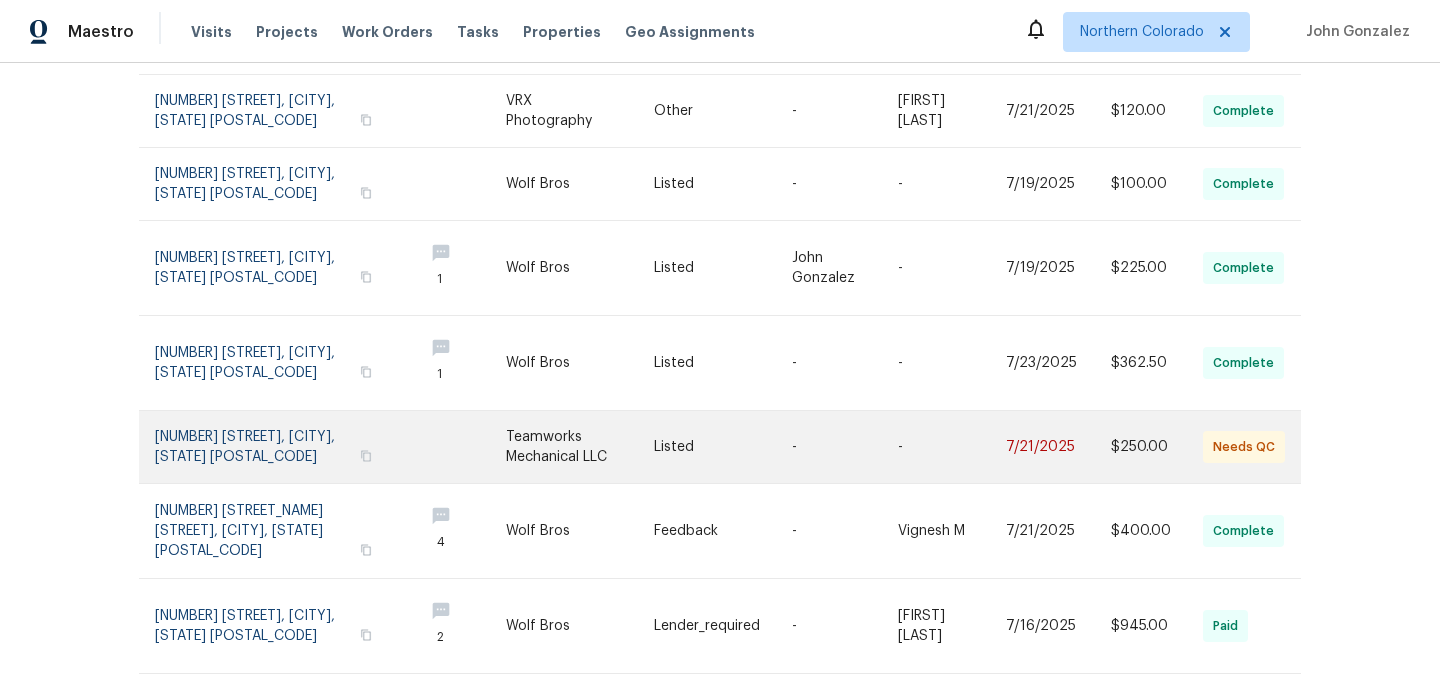 click at bounding box center [580, 447] 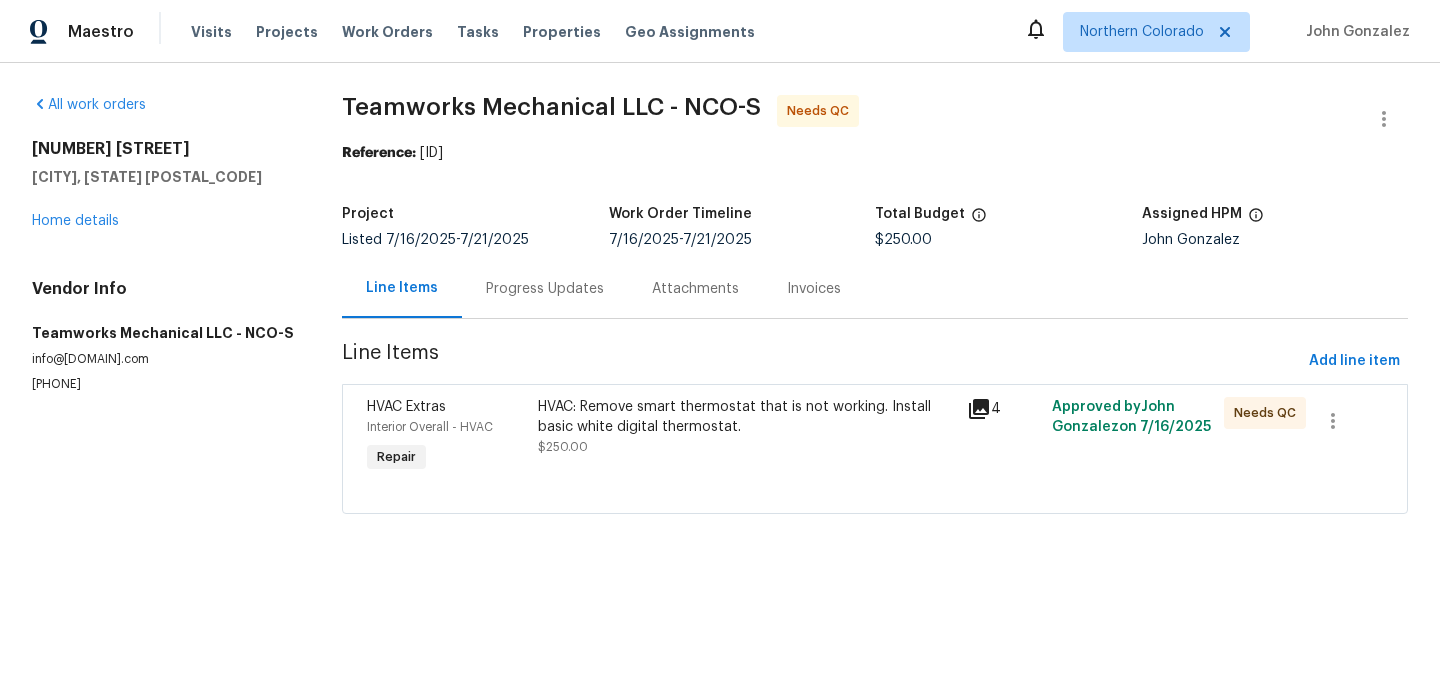 click on "Progress Updates" at bounding box center (545, 289) 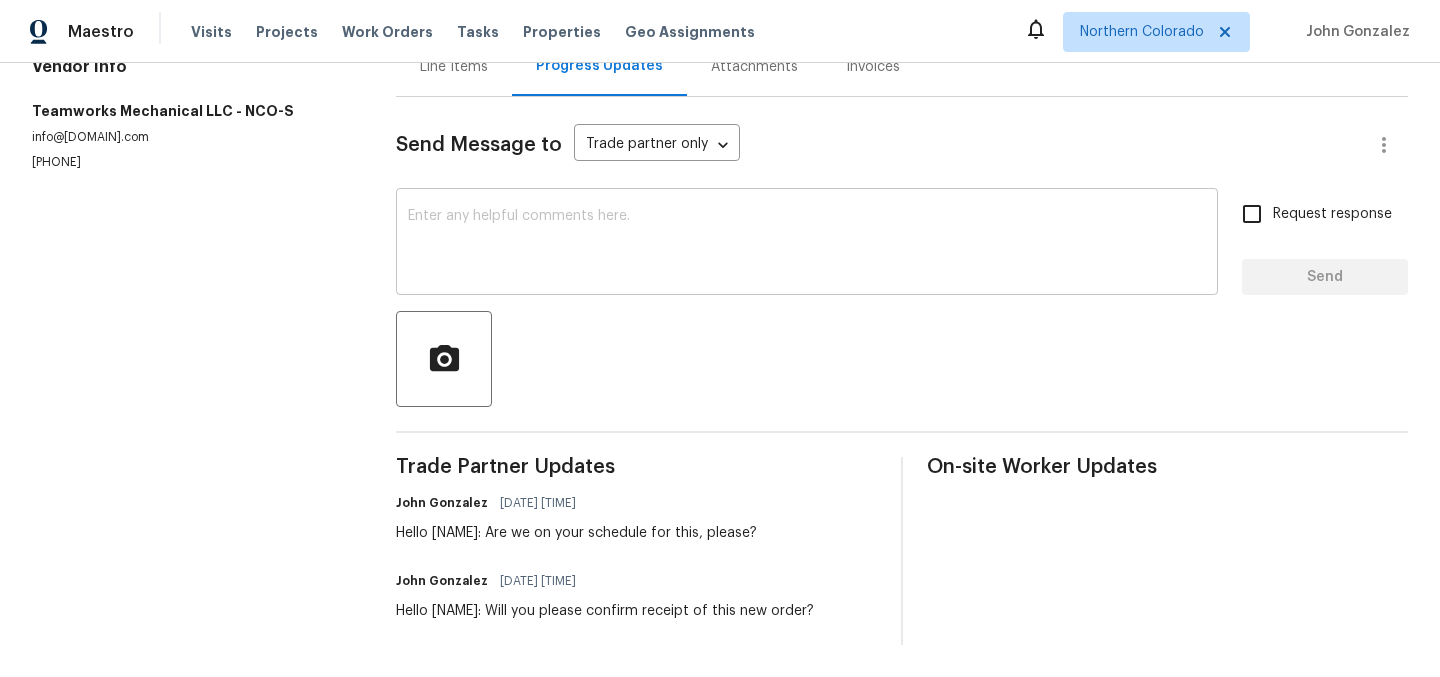 scroll, scrollTop: 0, scrollLeft: 0, axis: both 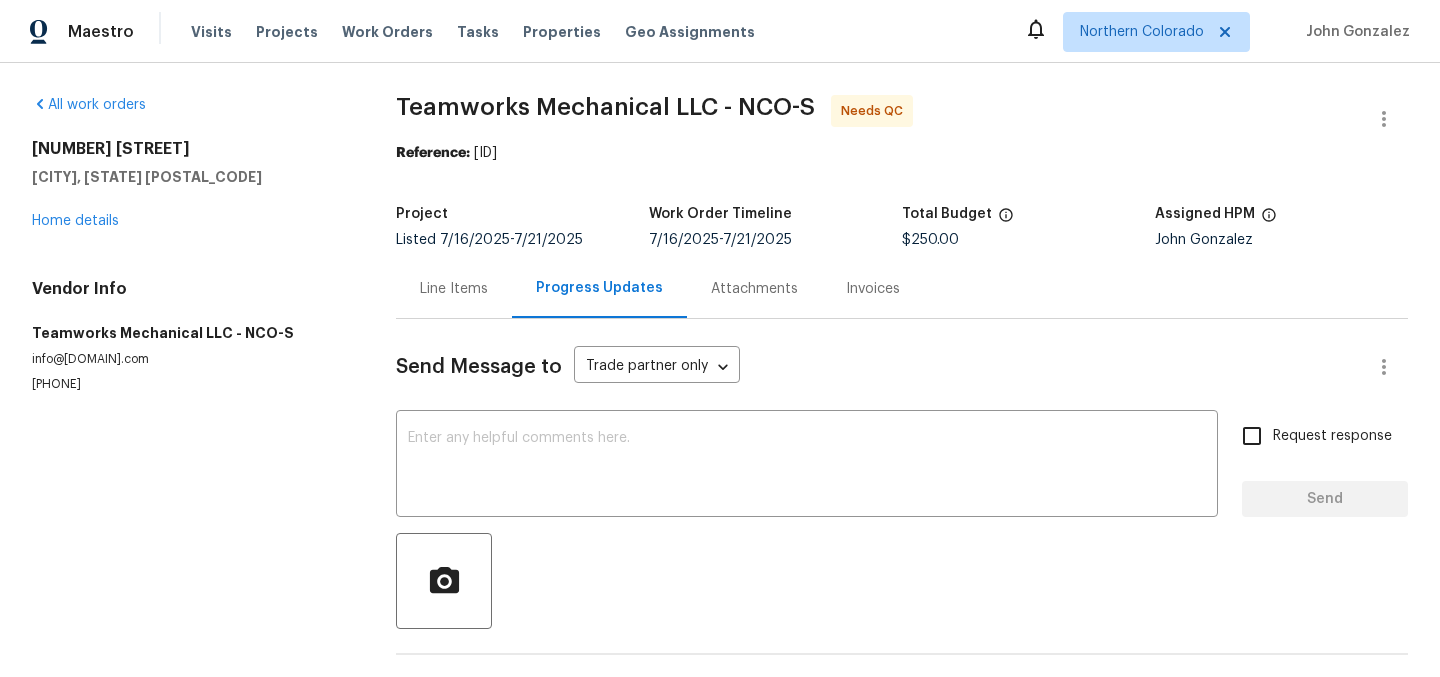 click on "Line Items" at bounding box center (454, 289) 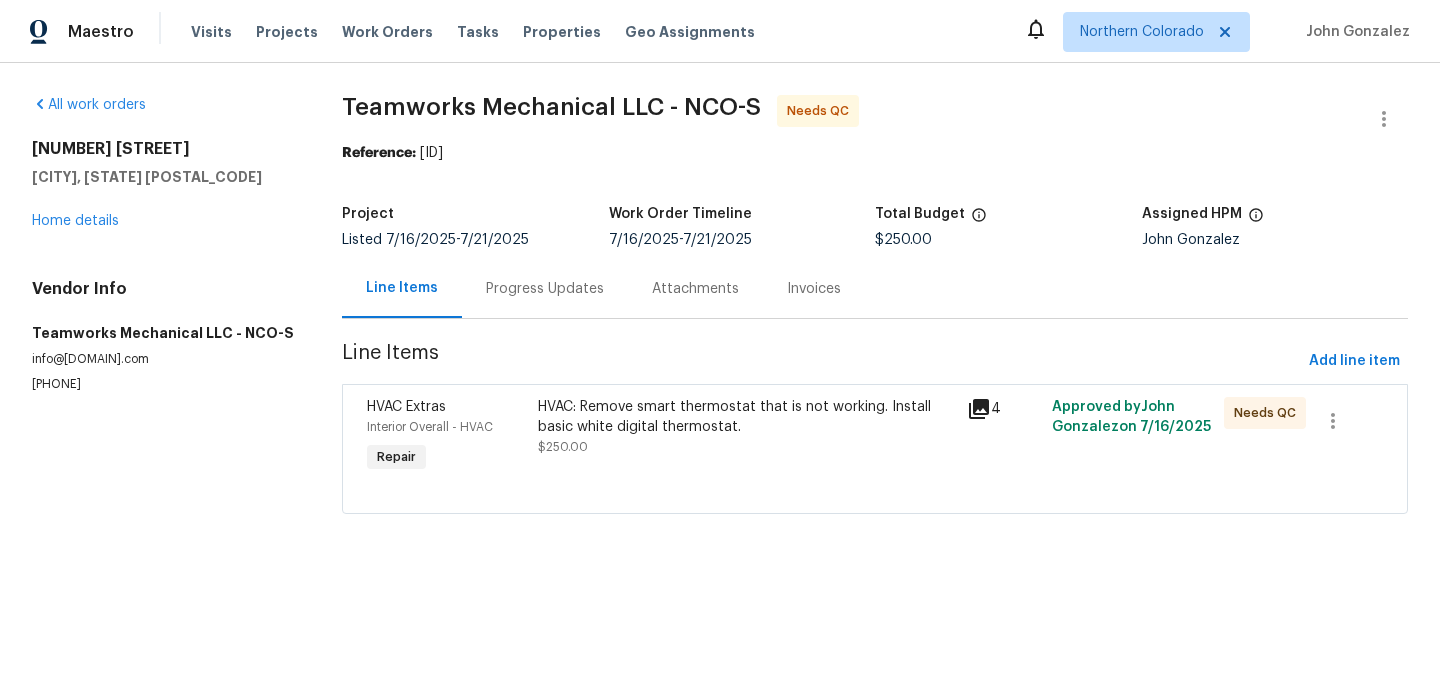 click on "HVAC:  Remove smart thermostat that is not working.  Install basic white digital thermostat. $250.00" at bounding box center [746, 427] 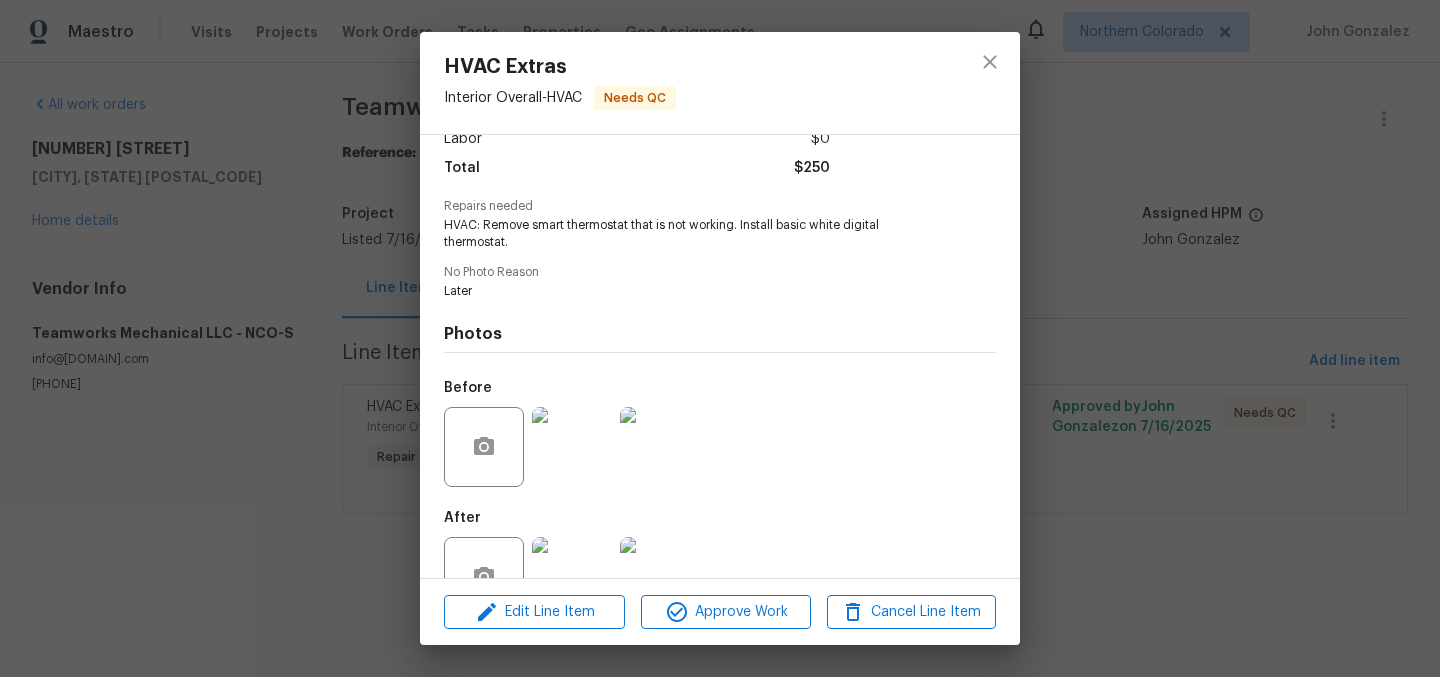 scroll, scrollTop: 210, scrollLeft: 0, axis: vertical 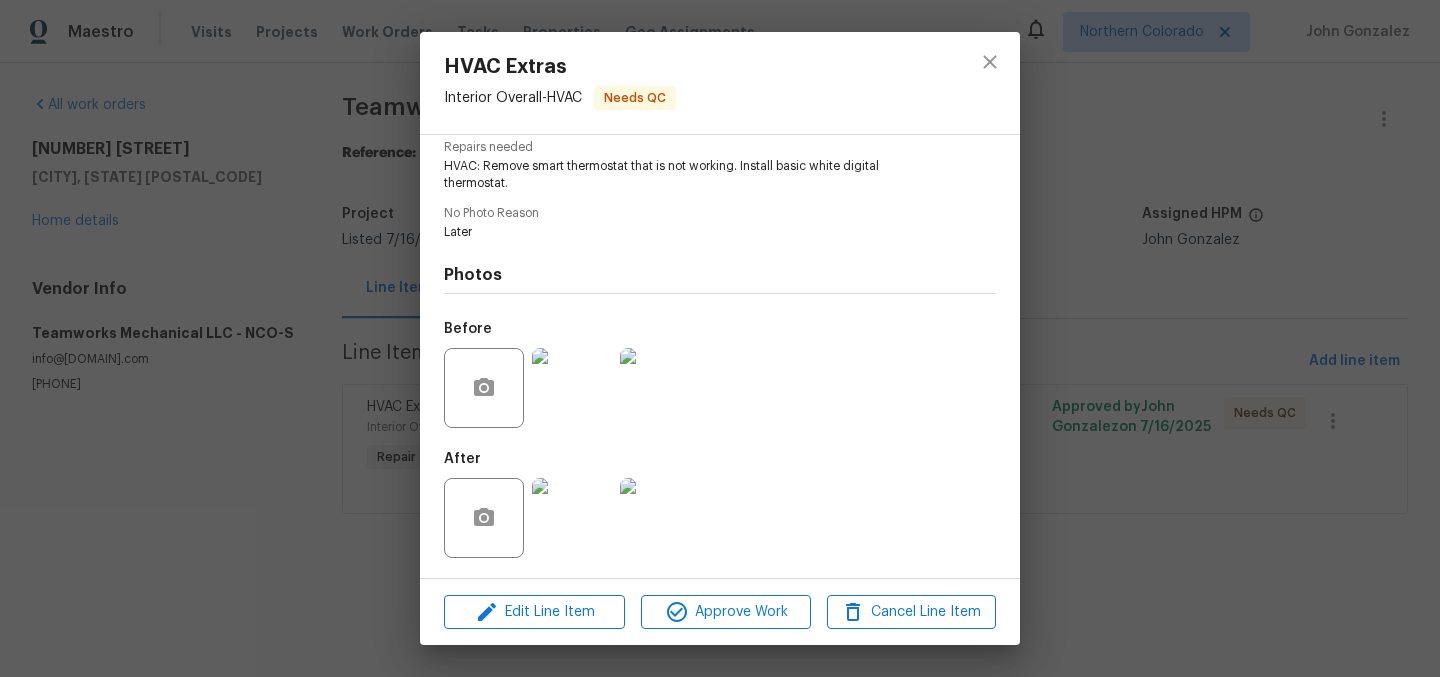 click at bounding box center (572, 518) 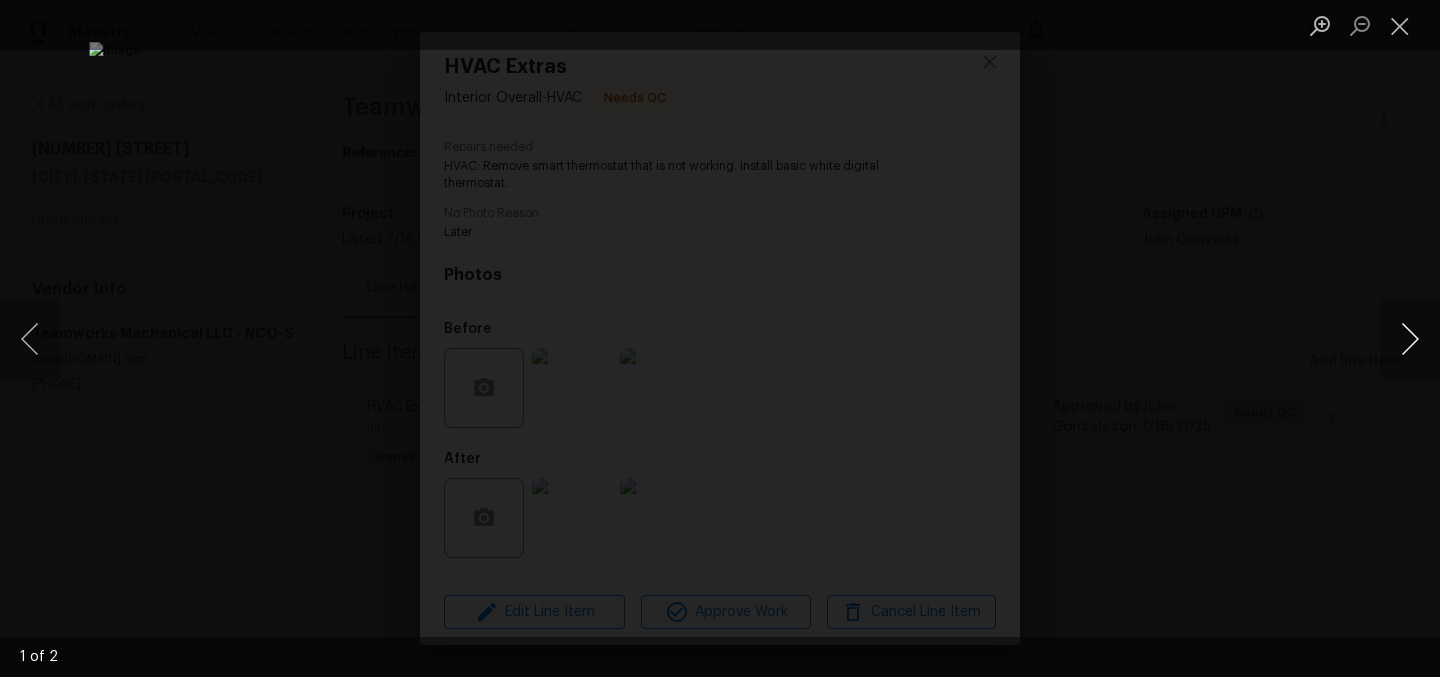 click at bounding box center (1410, 339) 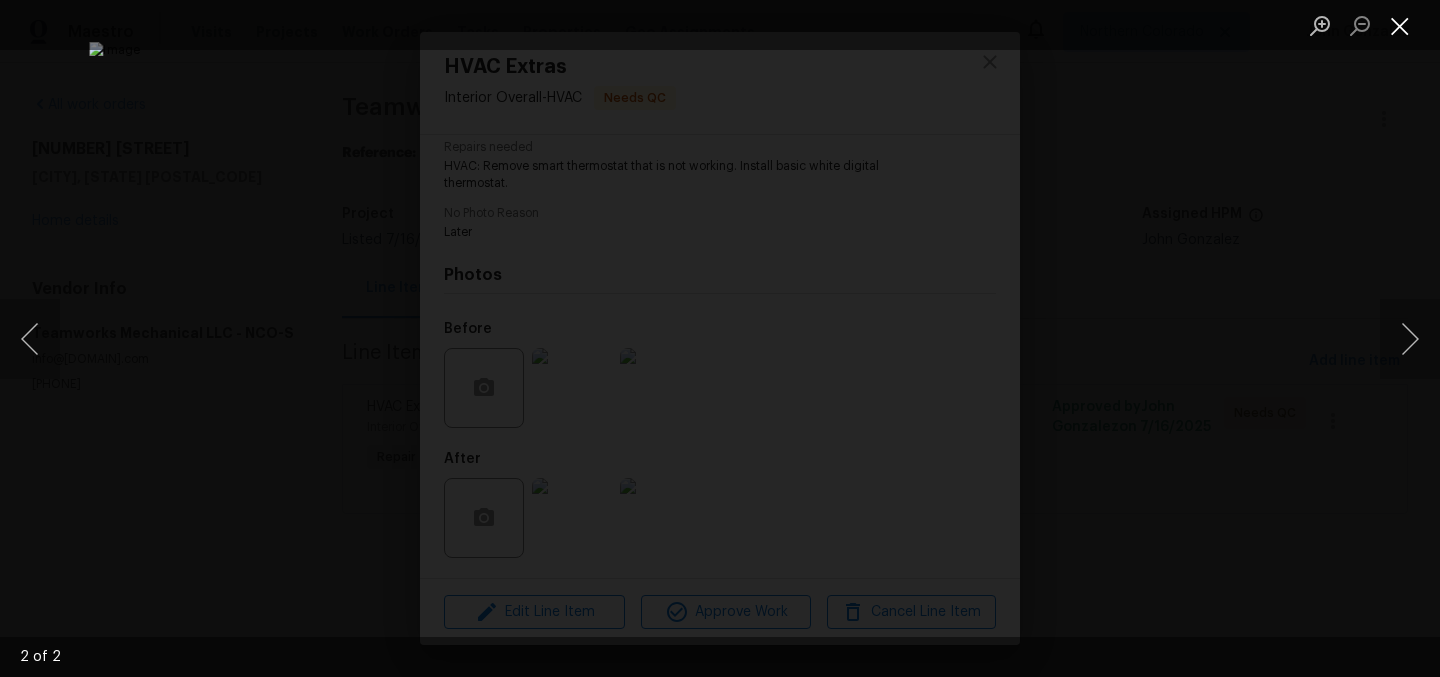 click at bounding box center [1400, 25] 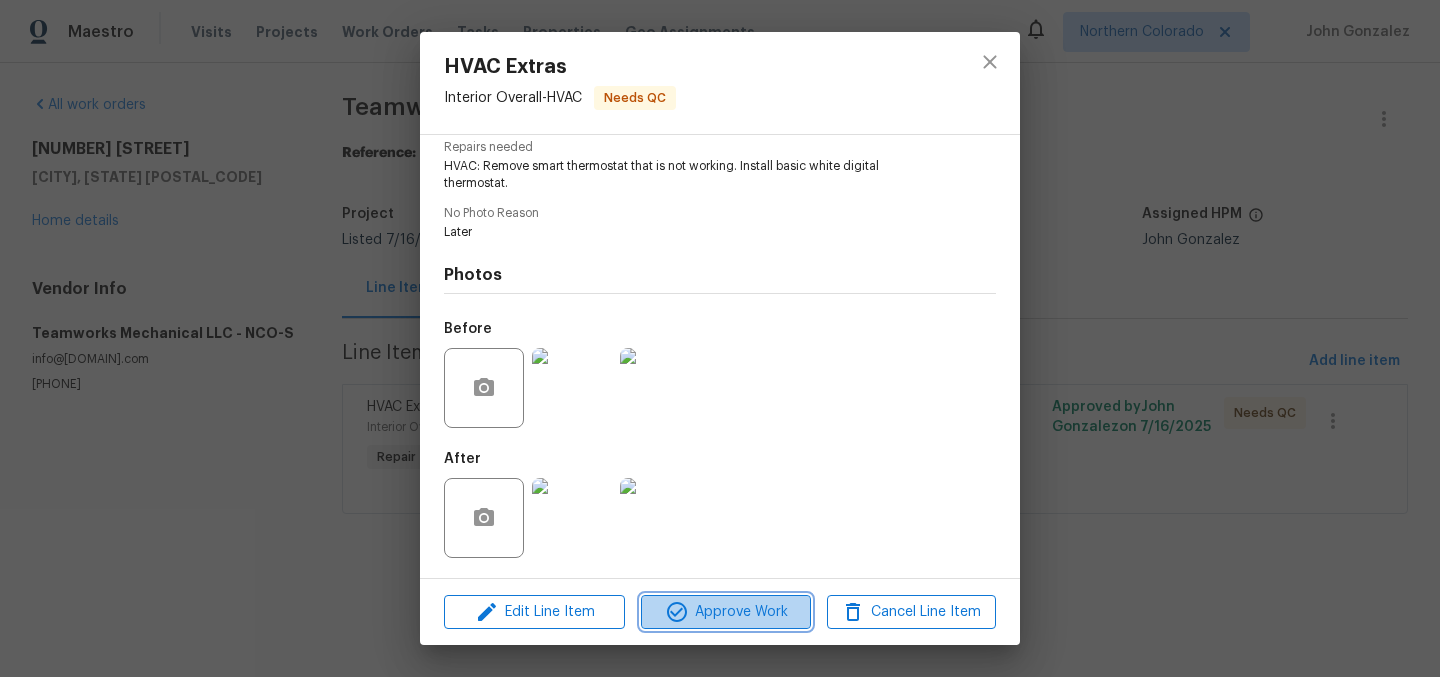 click on "Approve Work" at bounding box center (725, 612) 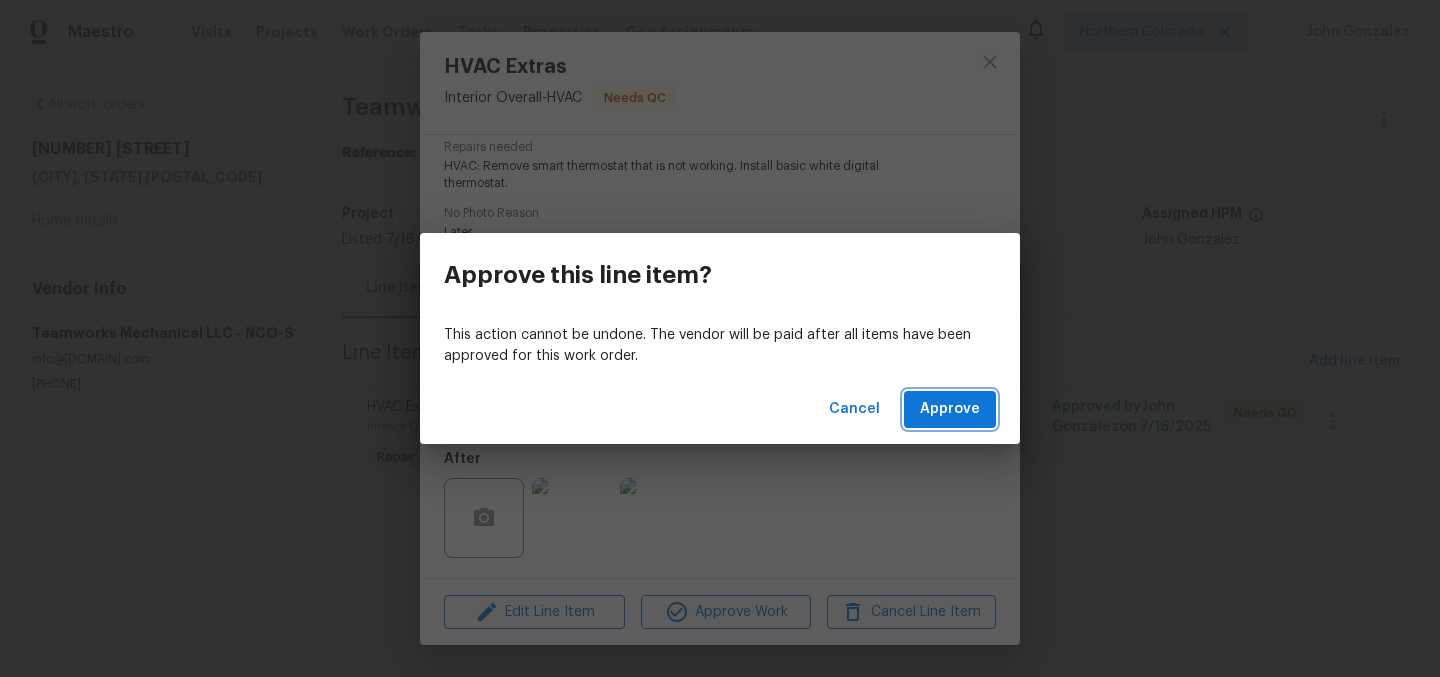 click on "Approve" at bounding box center [950, 409] 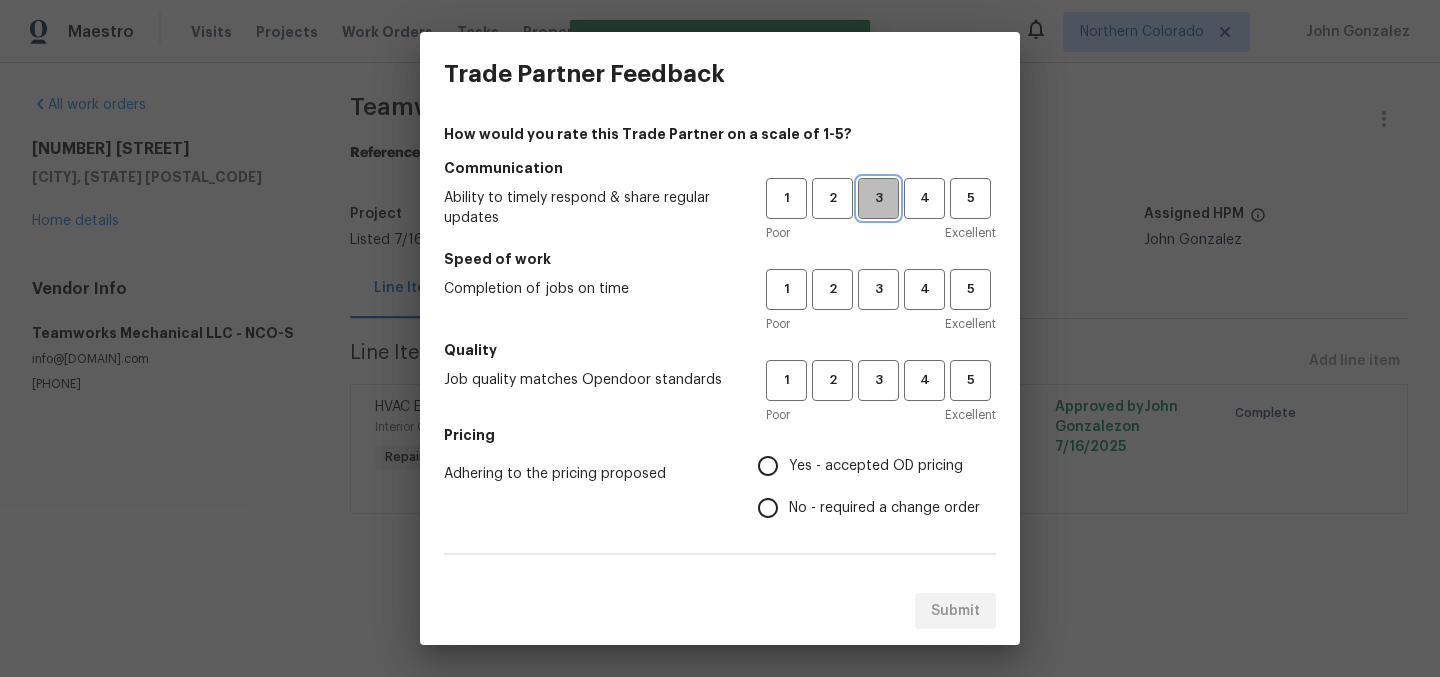 click on "3" at bounding box center (878, 198) 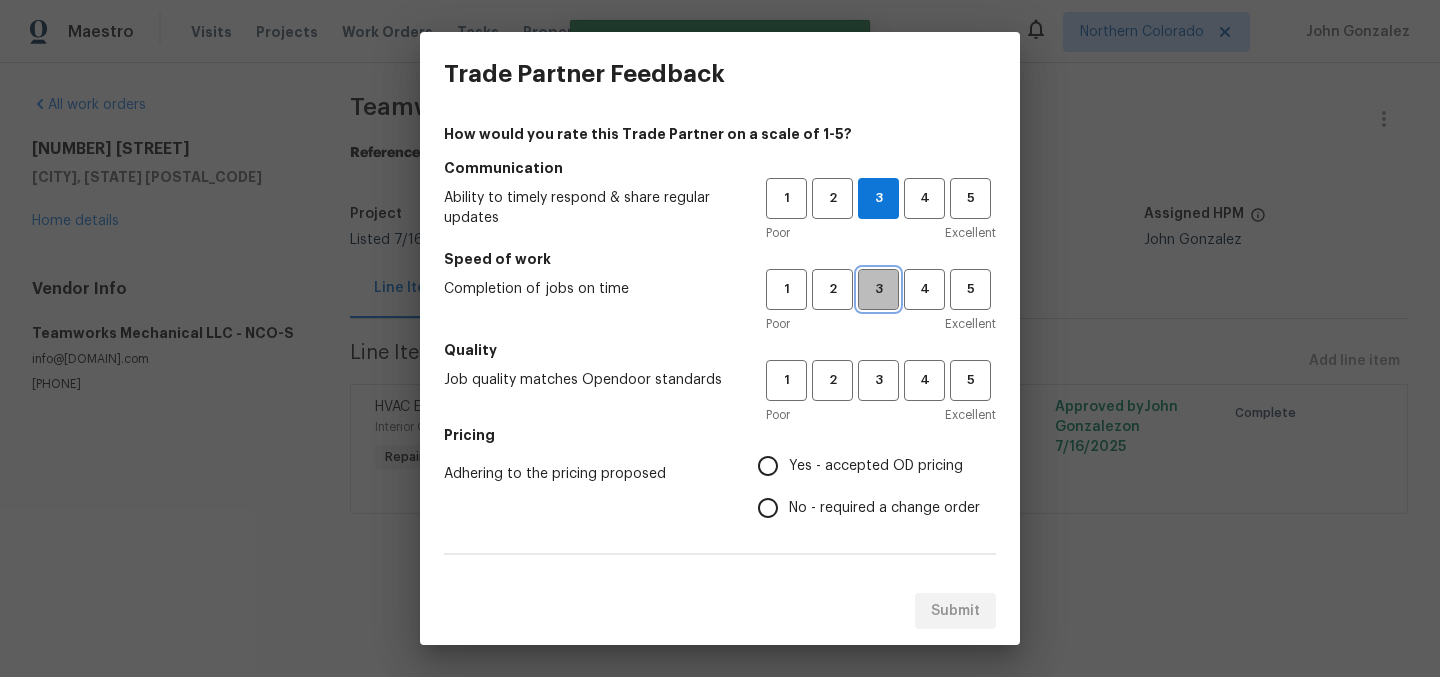 click on "3" at bounding box center [878, 289] 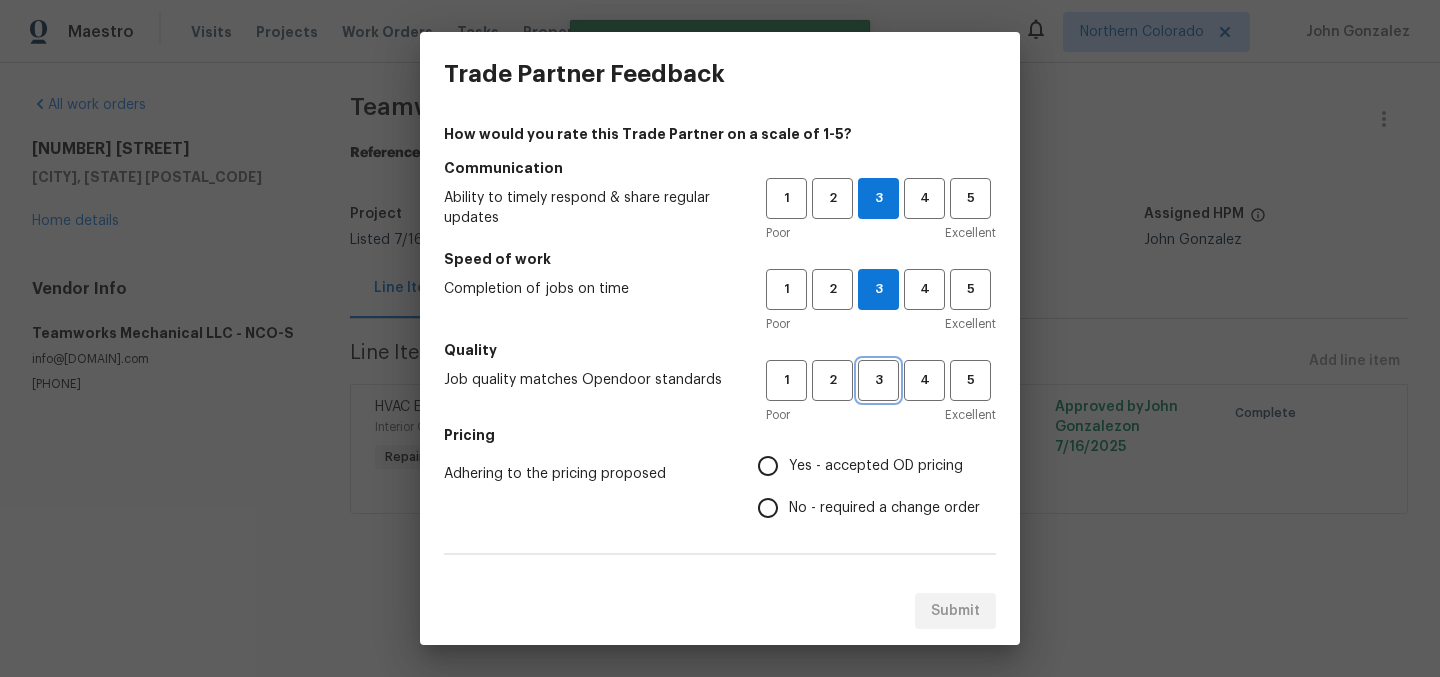 click on "3" at bounding box center [878, 380] 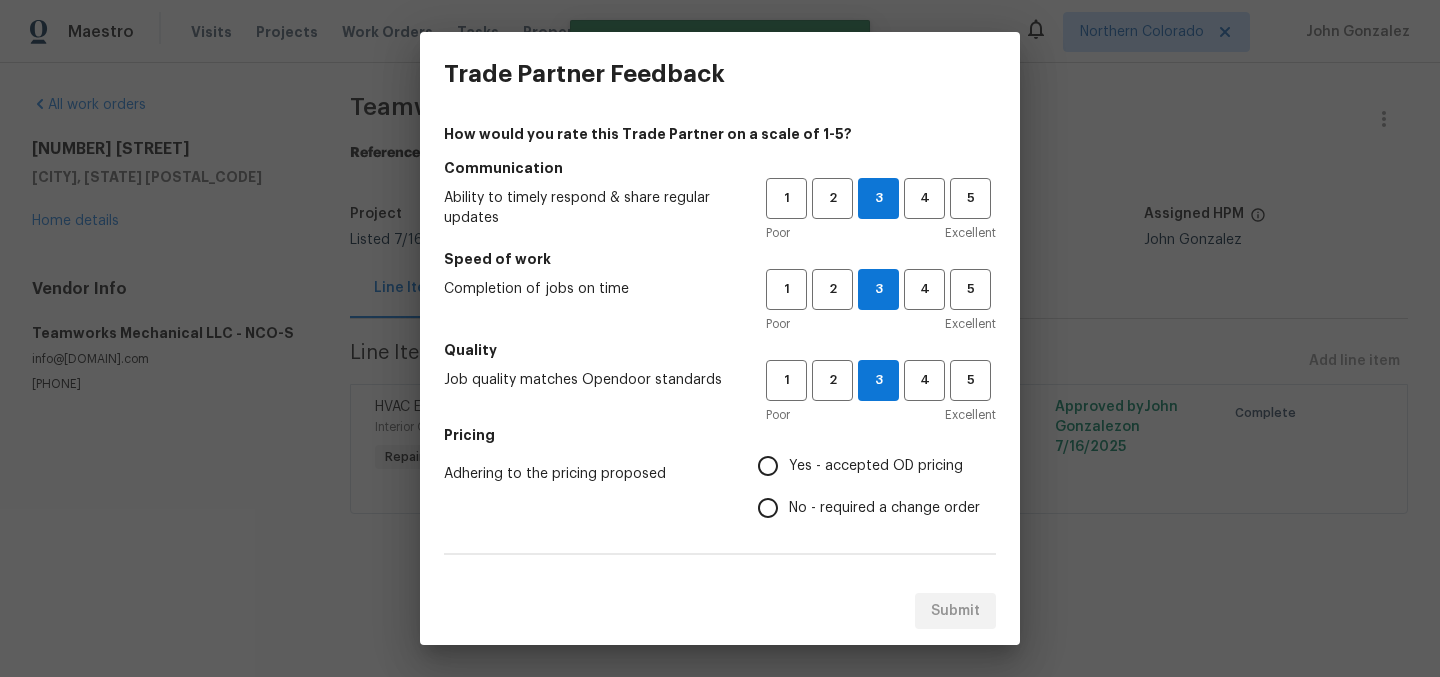click on "Yes - accepted OD pricing" at bounding box center [768, 466] 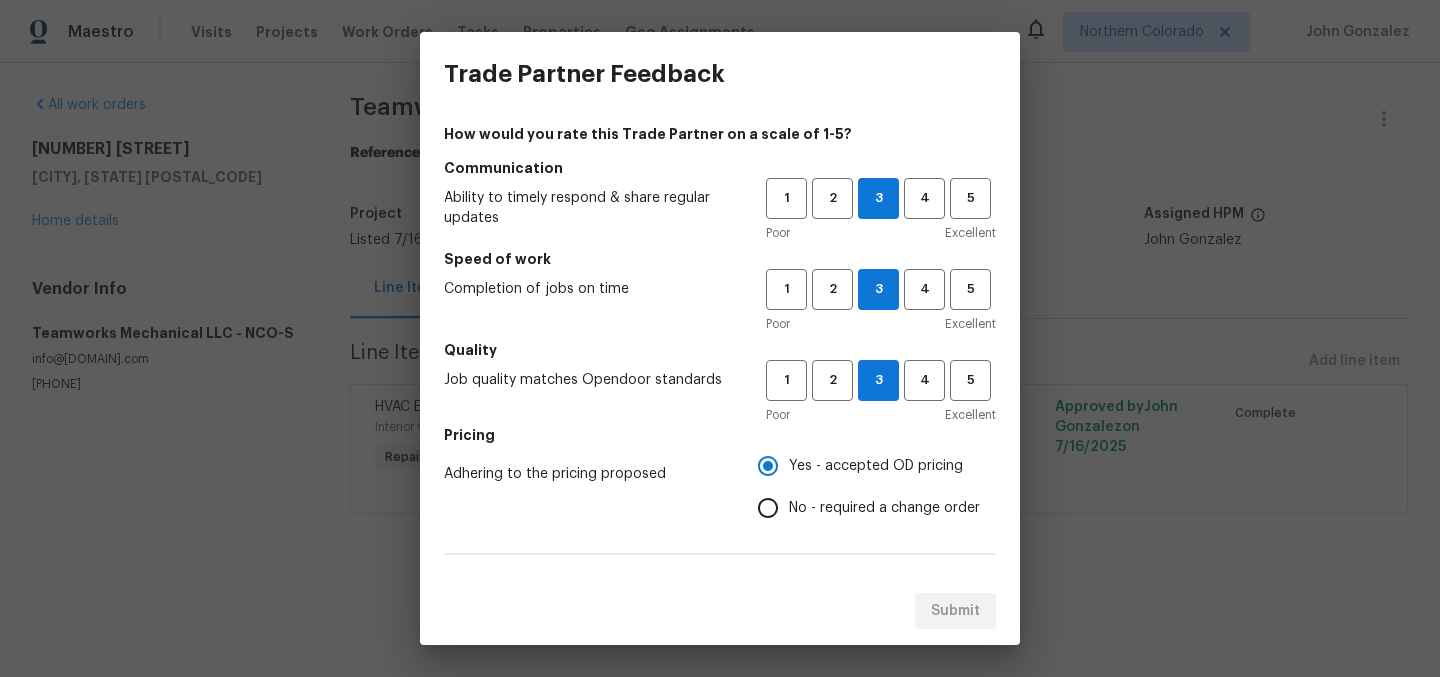 scroll, scrollTop: 338, scrollLeft: 0, axis: vertical 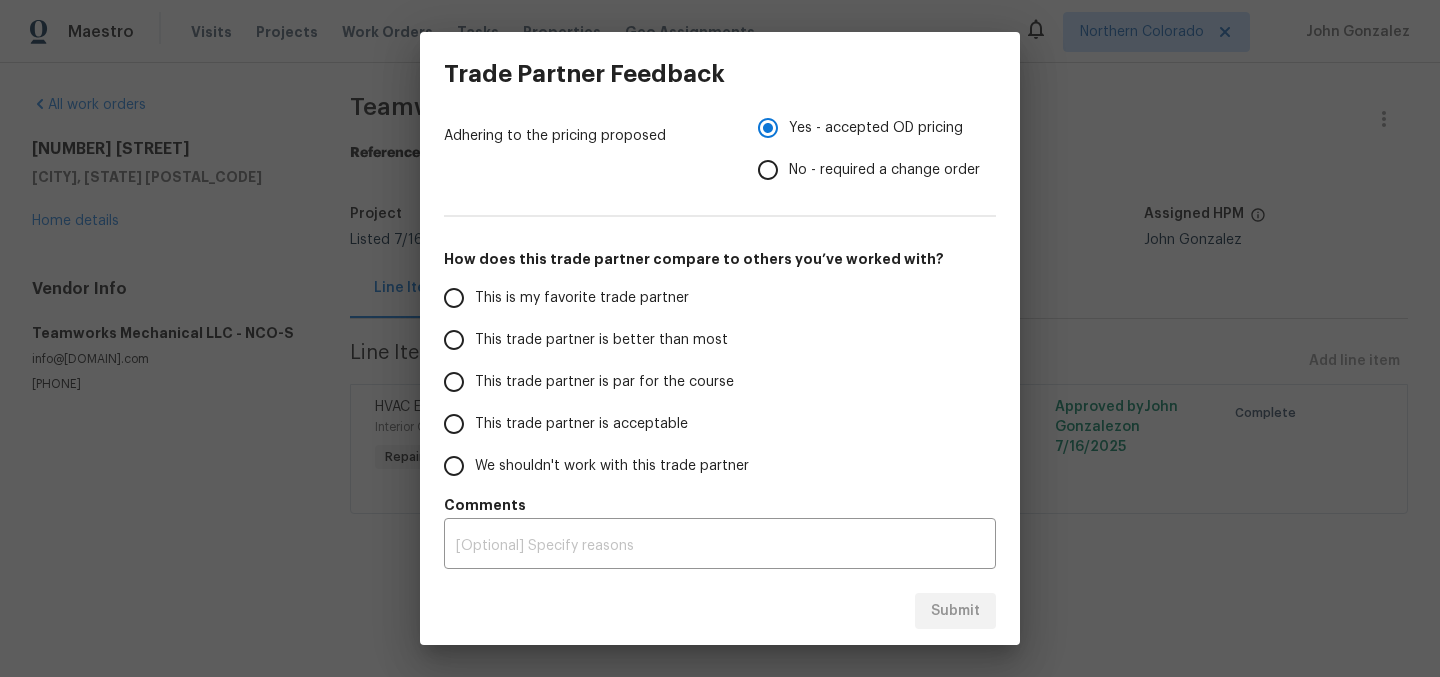 click on "This is my favorite trade partner" at bounding box center [582, 298] 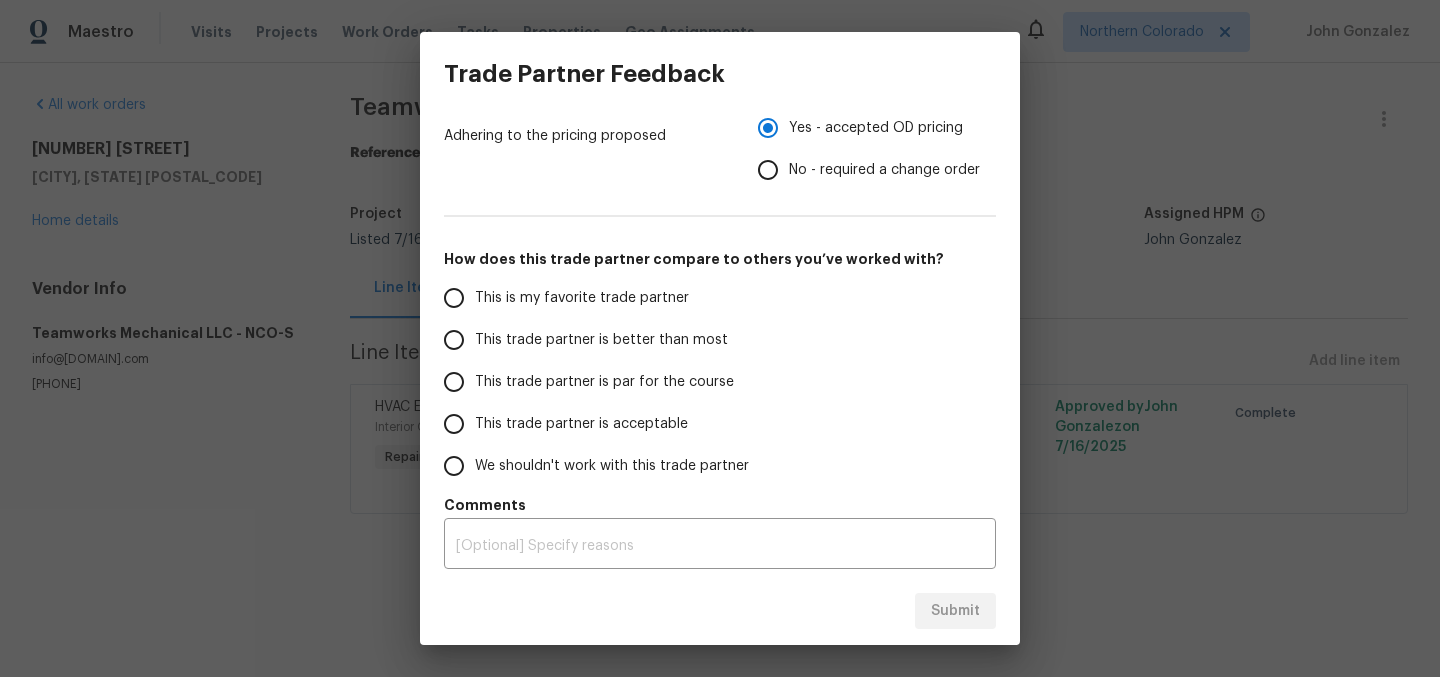 click on "This is my favorite trade partner" at bounding box center [454, 298] 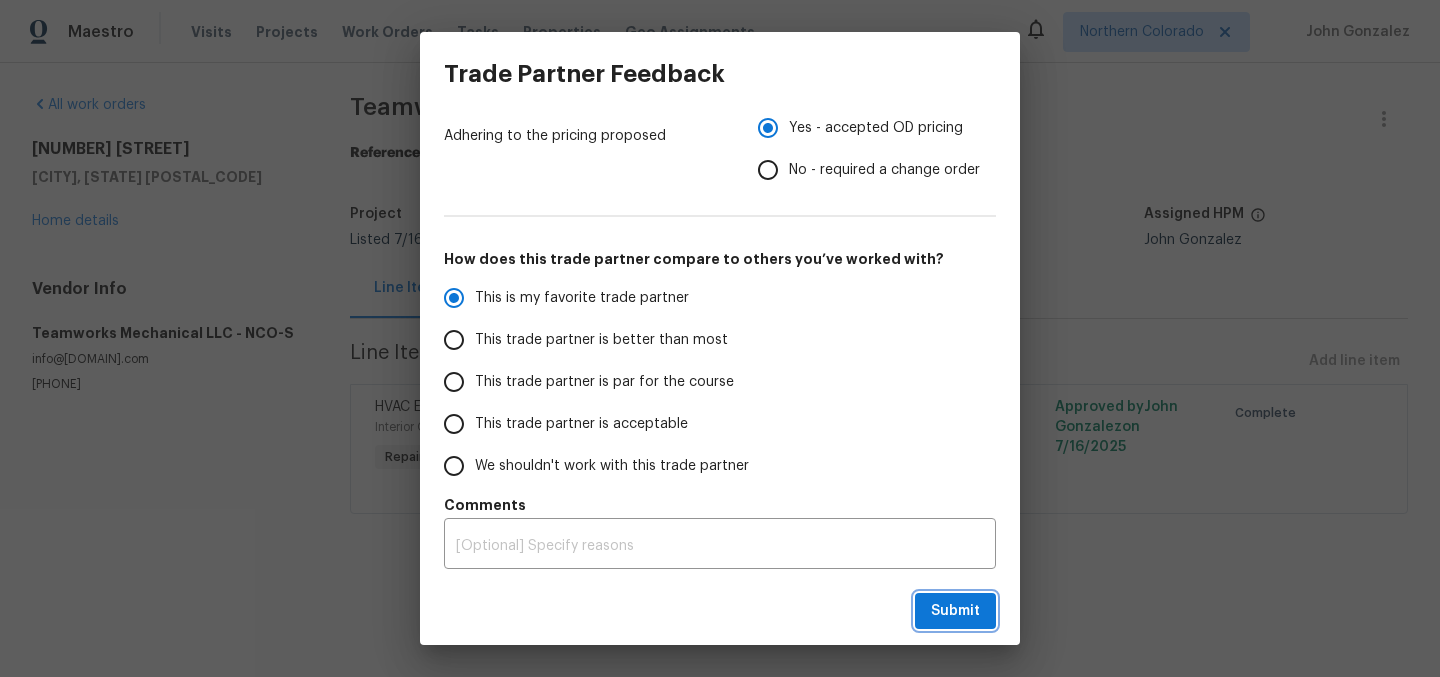 click on "Submit" at bounding box center (955, 611) 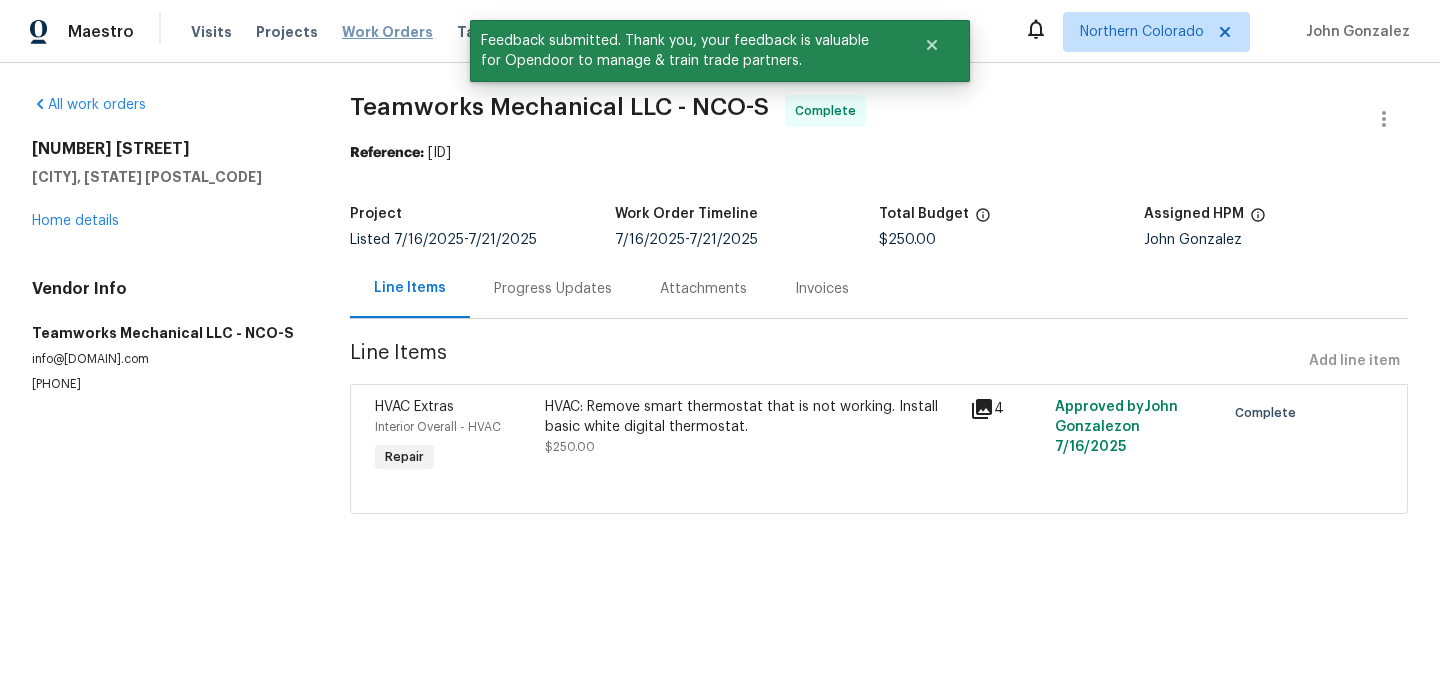 click on "Work Orders" at bounding box center [387, 32] 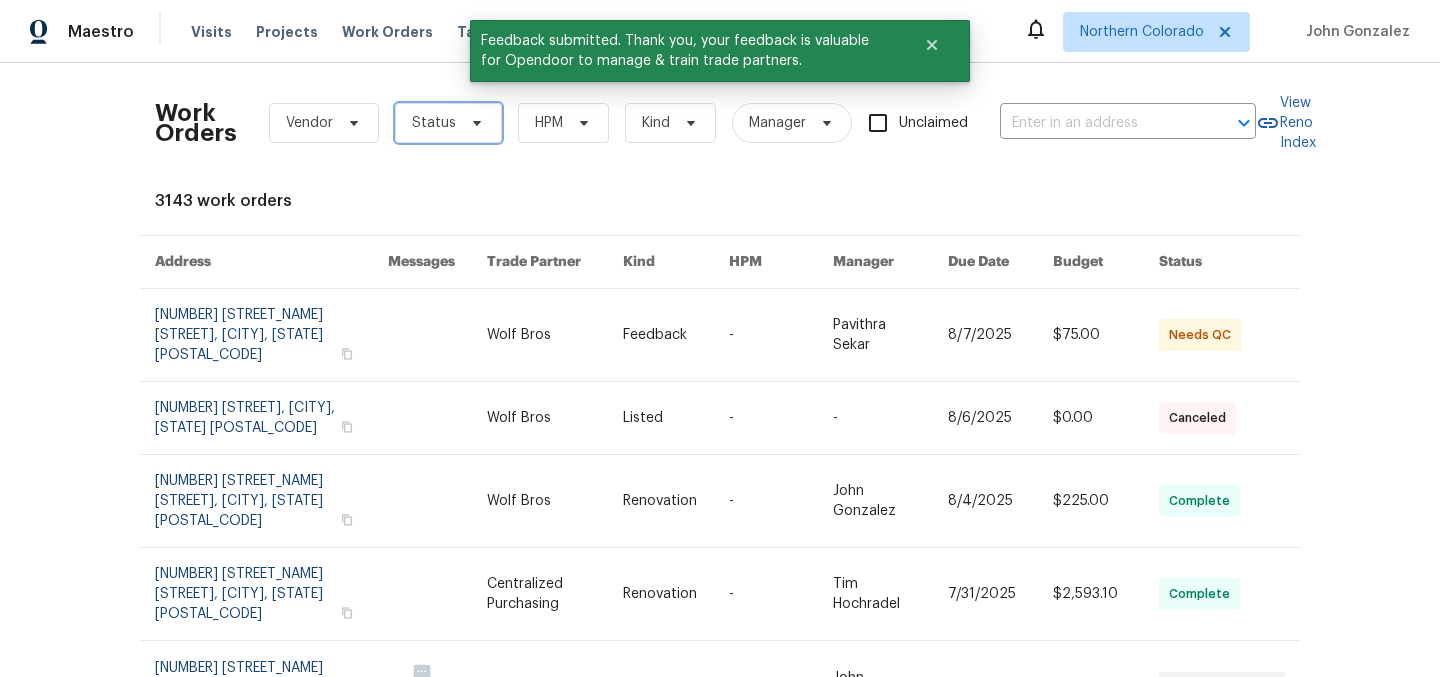 click on "Status" at bounding box center (434, 123) 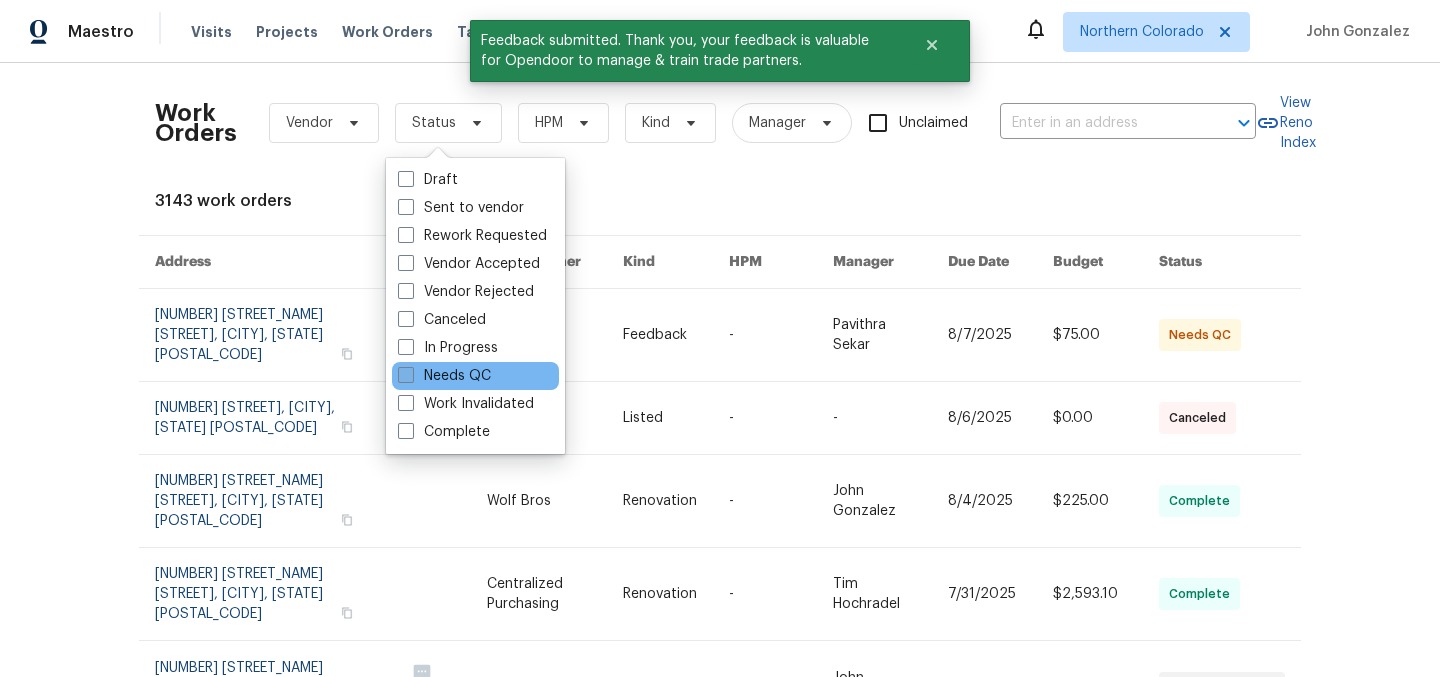click on "Needs QC" at bounding box center (444, 376) 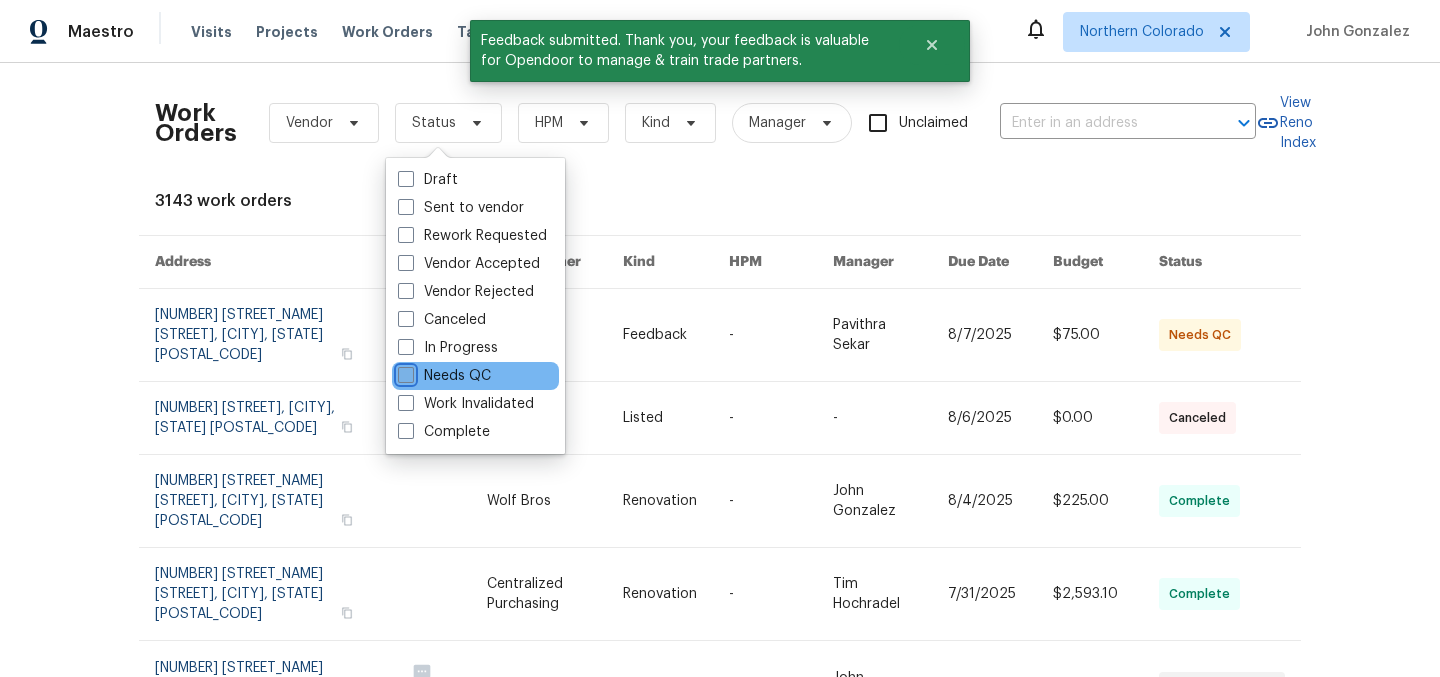 click on "Needs QC" at bounding box center (404, 372) 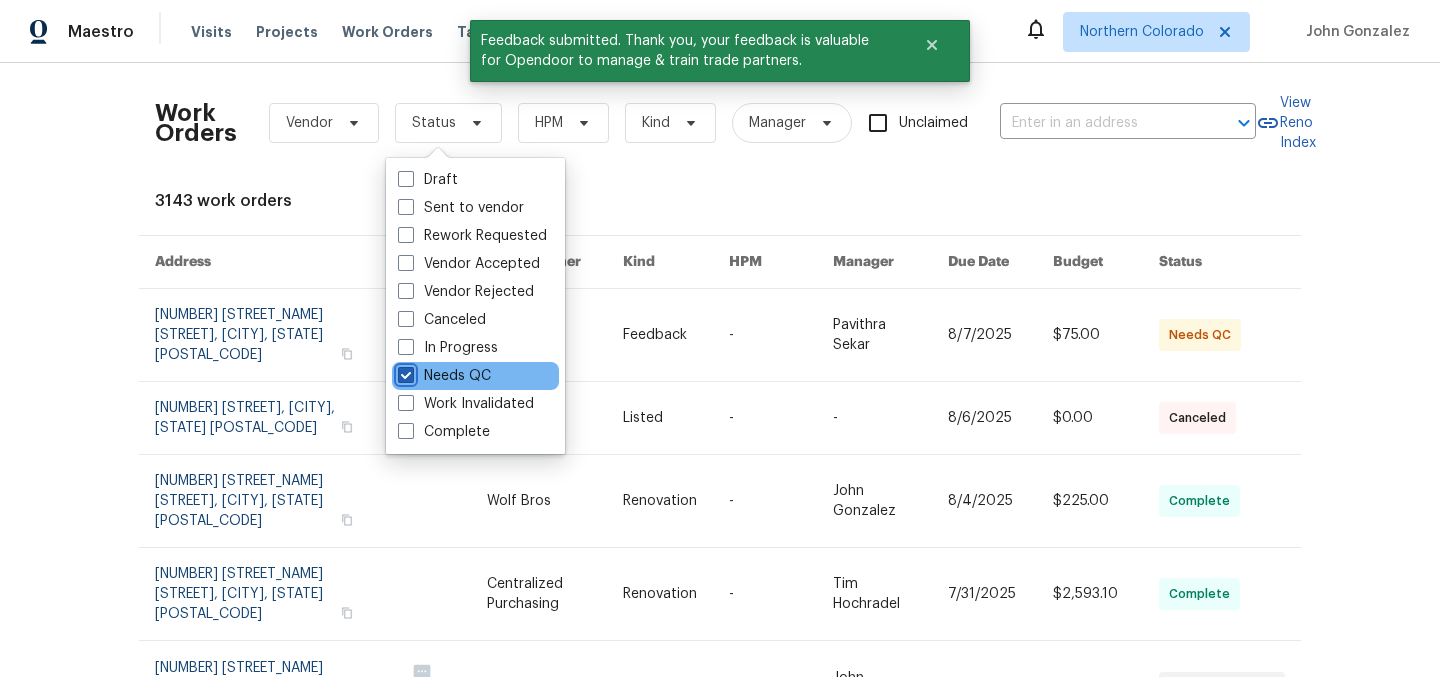 checkbox on "true" 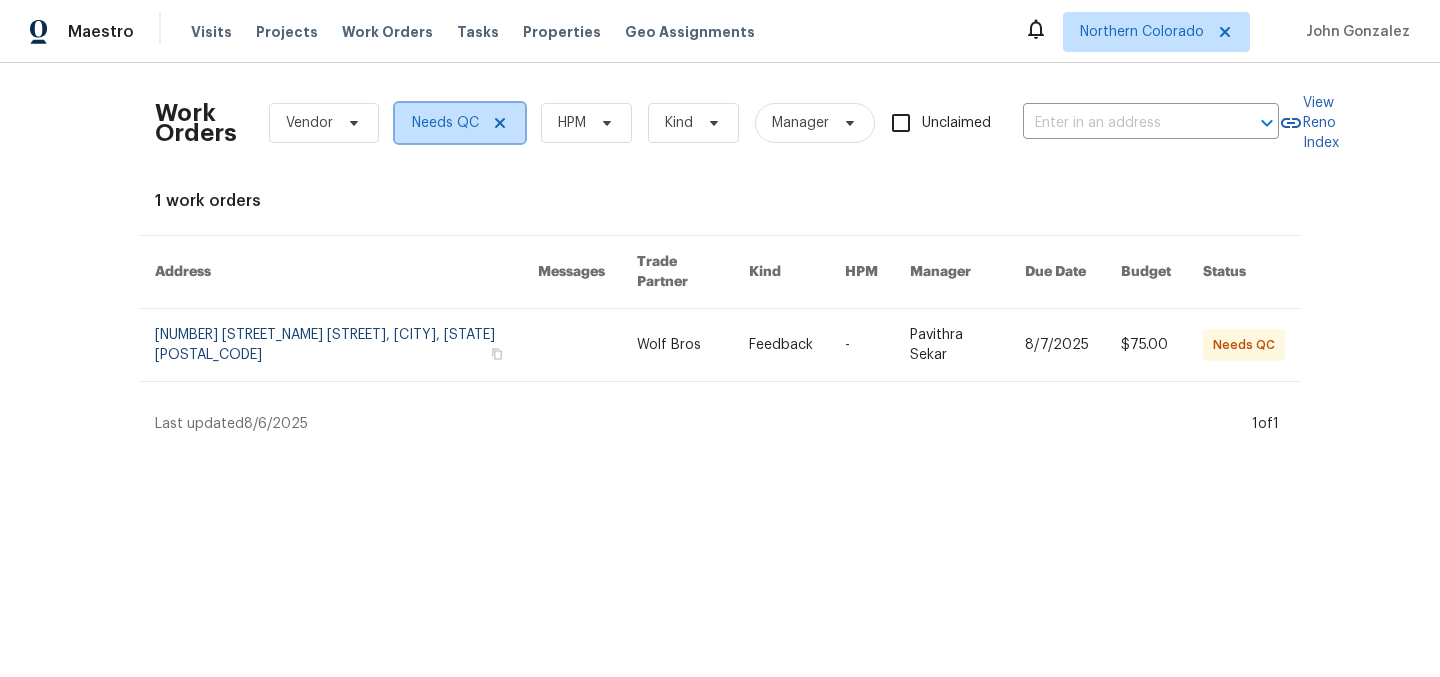 click on "Needs QC" at bounding box center [445, 123] 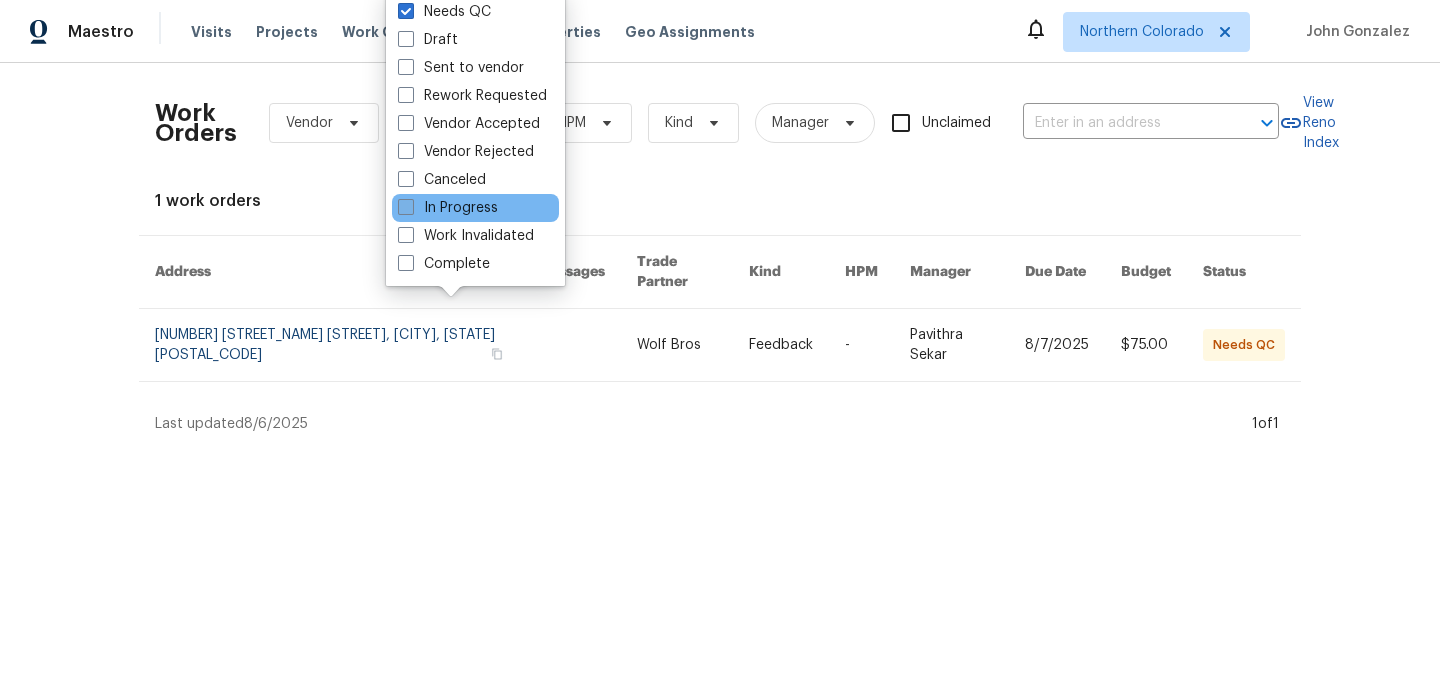 click on "In Progress" at bounding box center (448, 208) 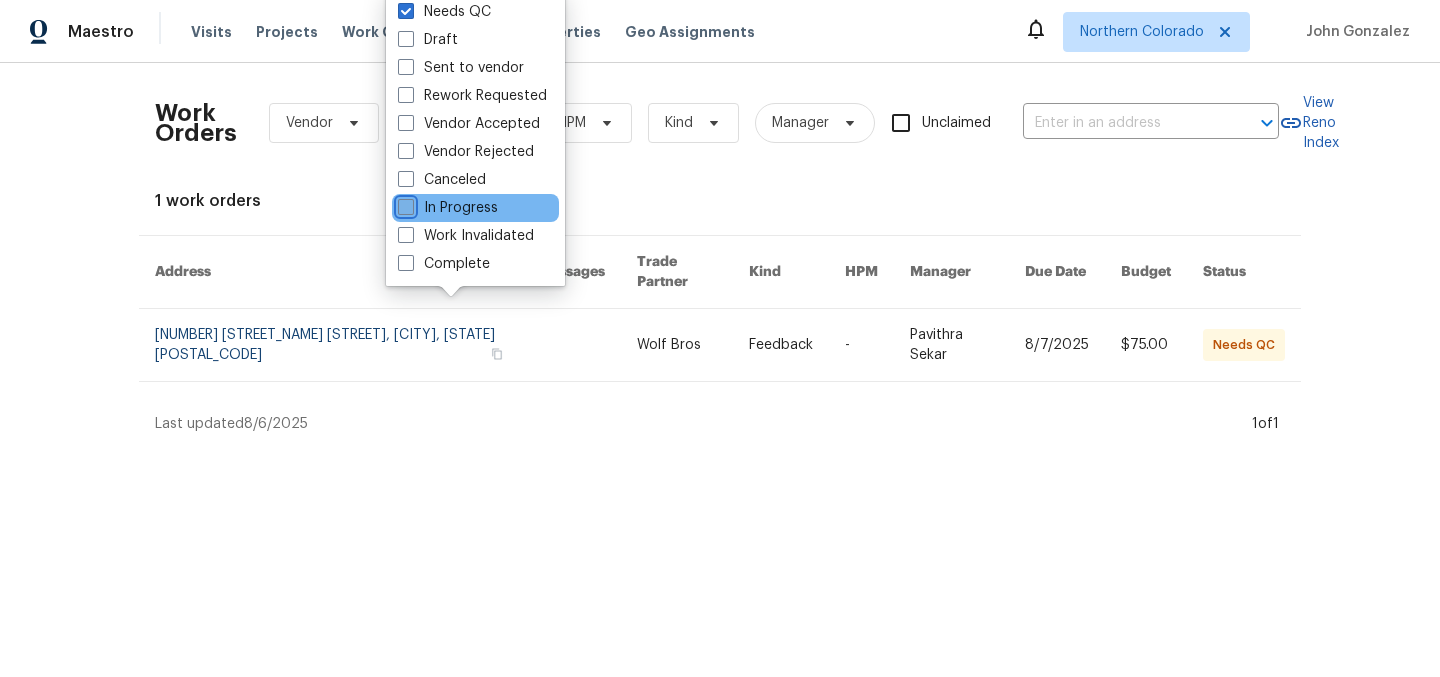click on "In Progress" at bounding box center (404, 204) 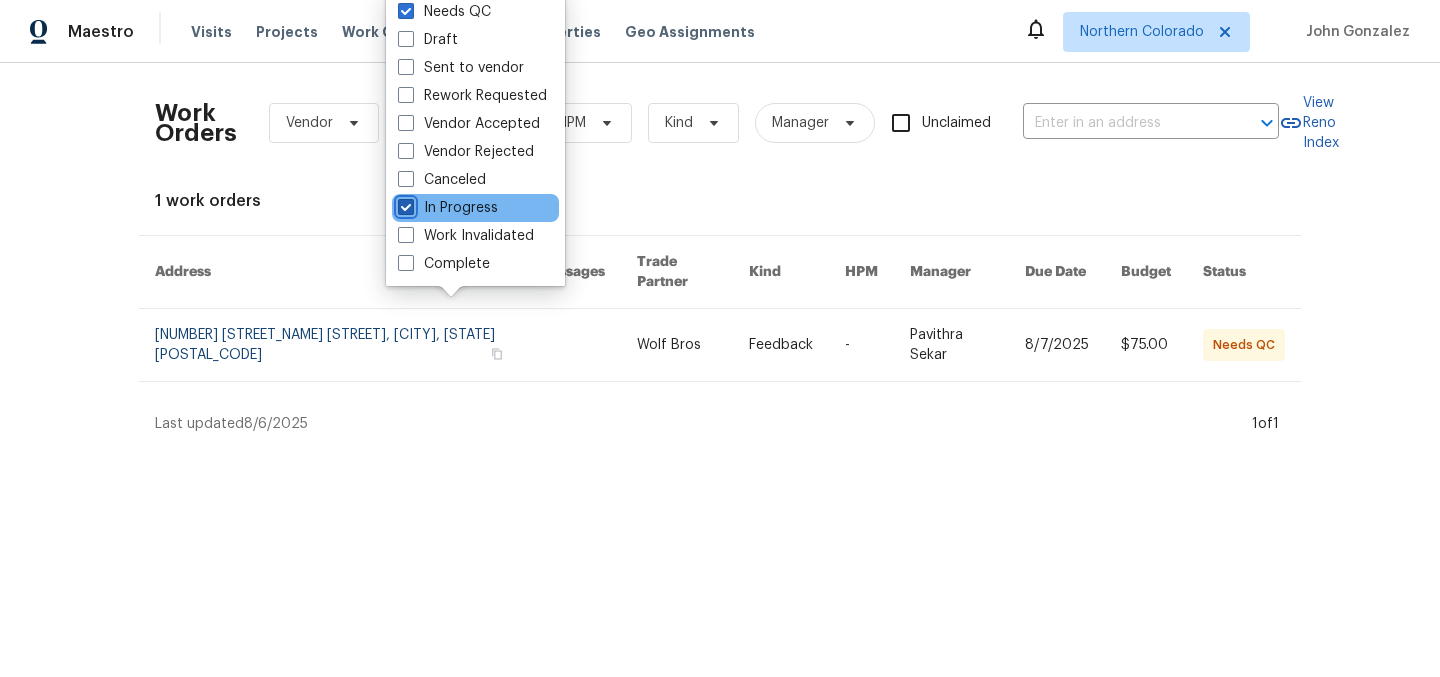 checkbox on "true" 